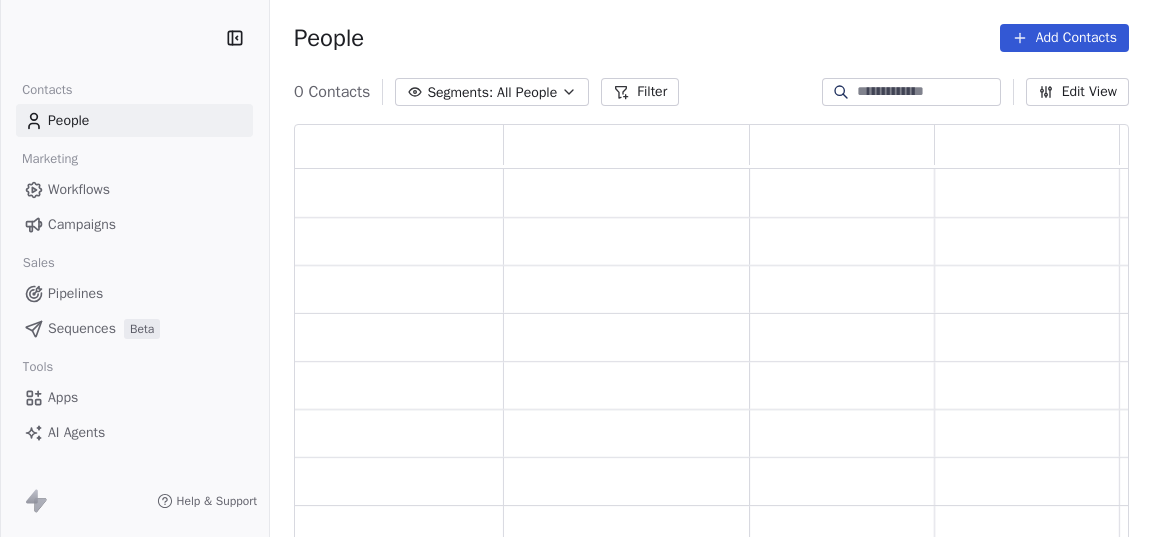 scroll, scrollTop: 0, scrollLeft: 0, axis: both 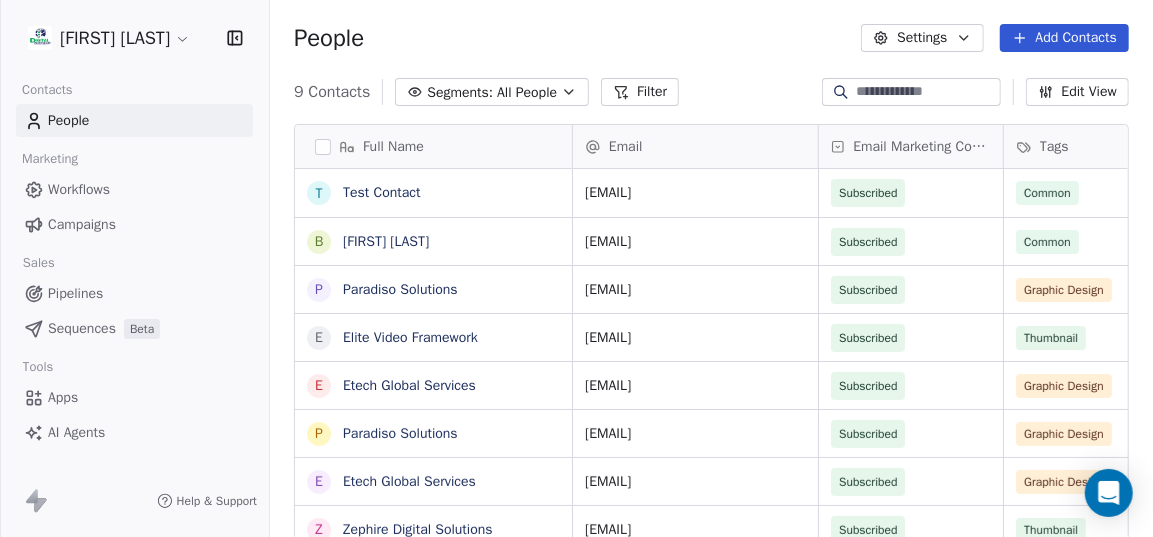 click on "Sequences" at bounding box center (82, 328) 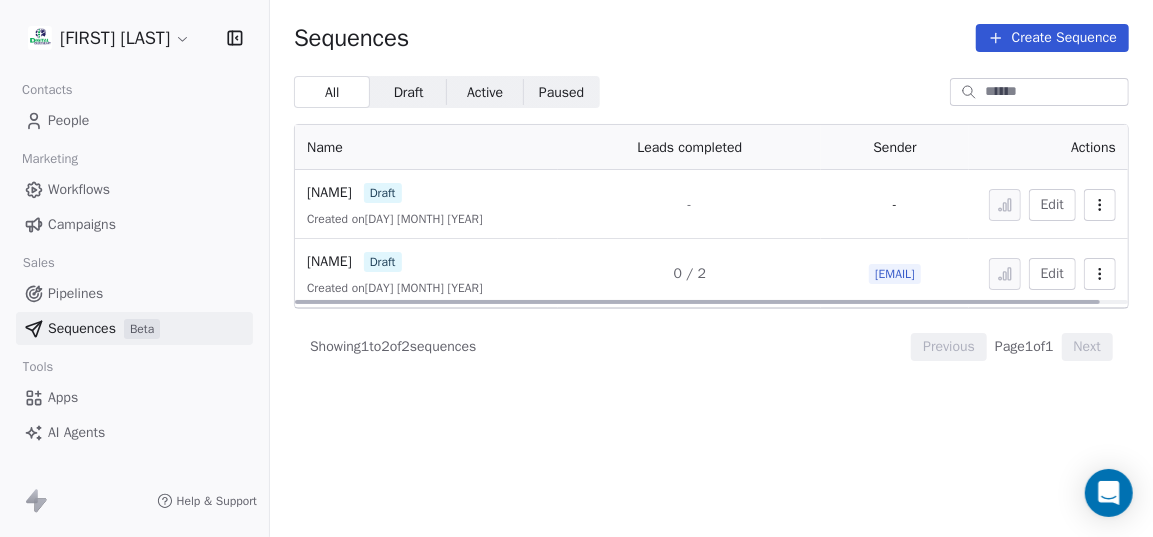 click on "ggg draft" at bounding box center [426, 192] 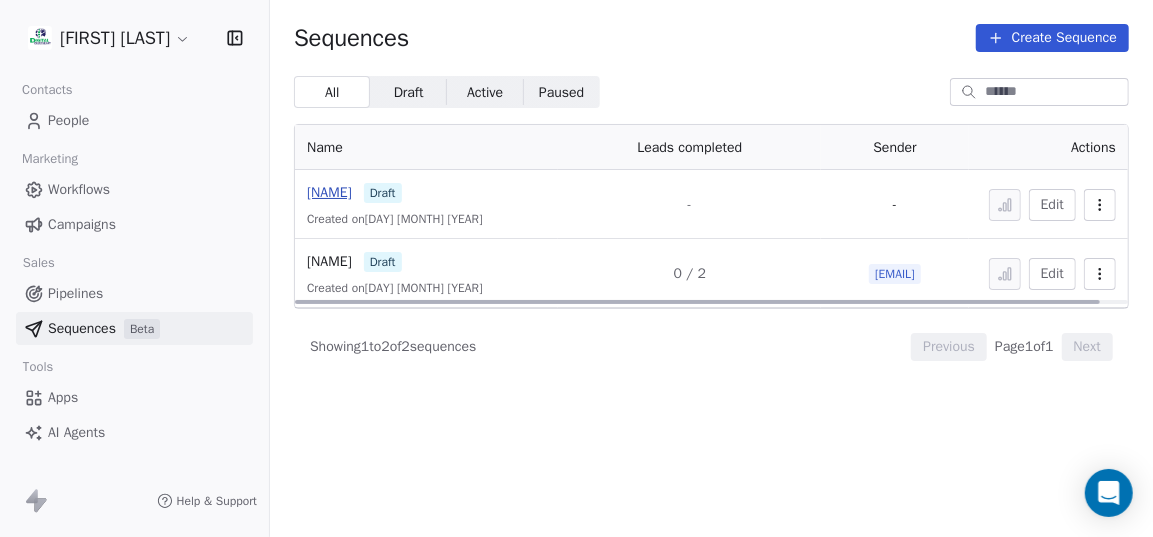 click on "ggg" at bounding box center [329, 192] 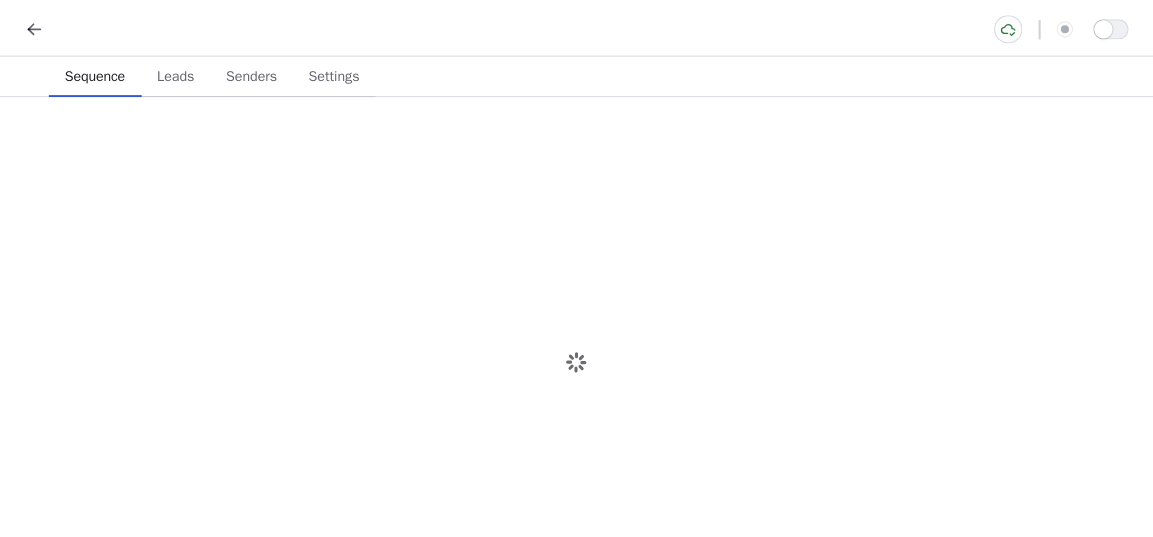 scroll, scrollTop: 0, scrollLeft: 0, axis: both 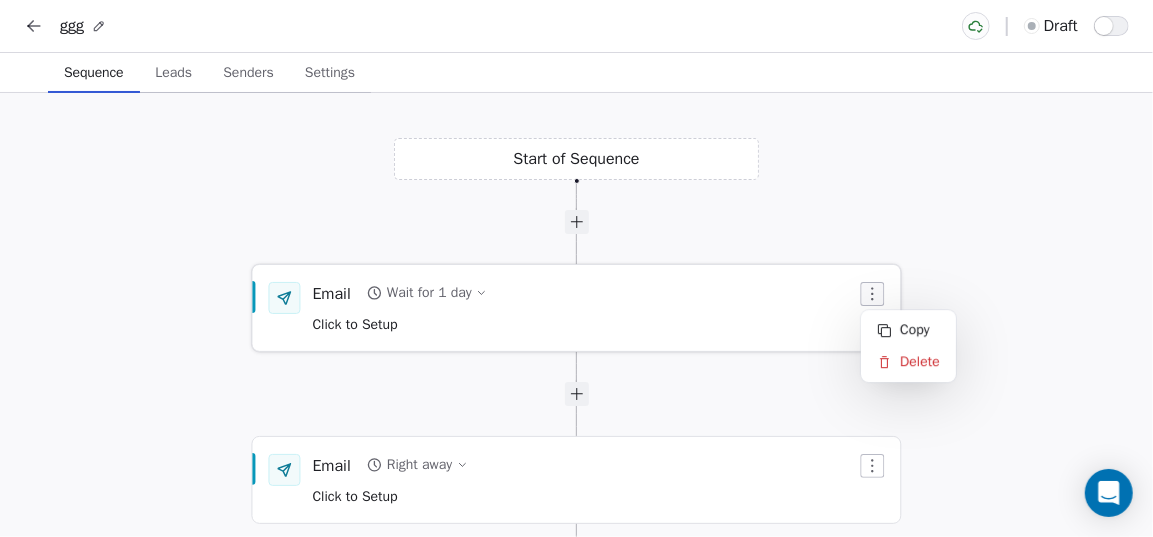 click 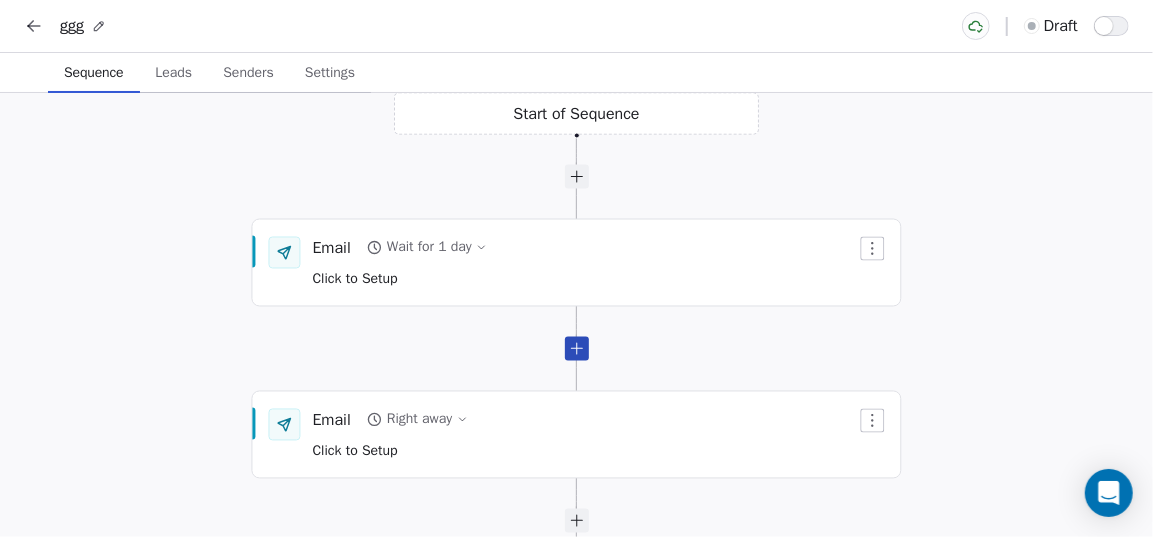 click at bounding box center (577, 349) 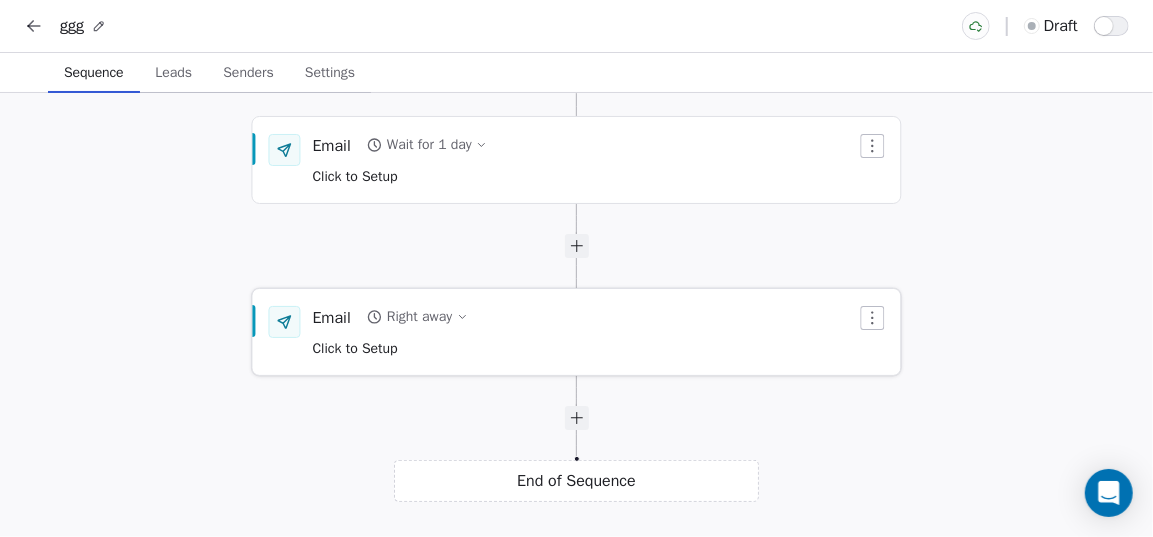 click at bounding box center (873, 318) 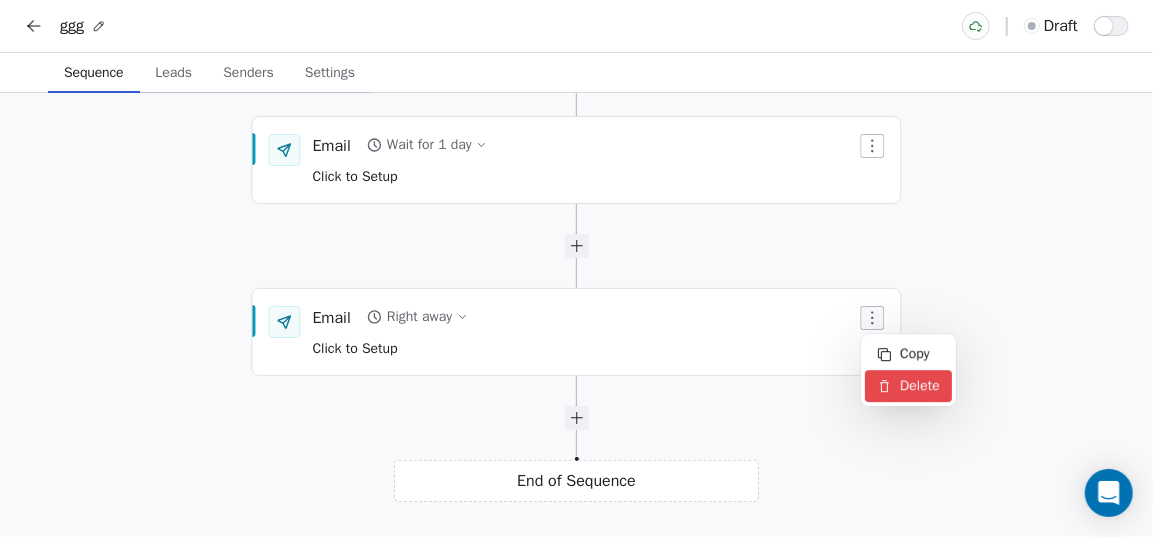 click on "Delete" at bounding box center [908, 386] 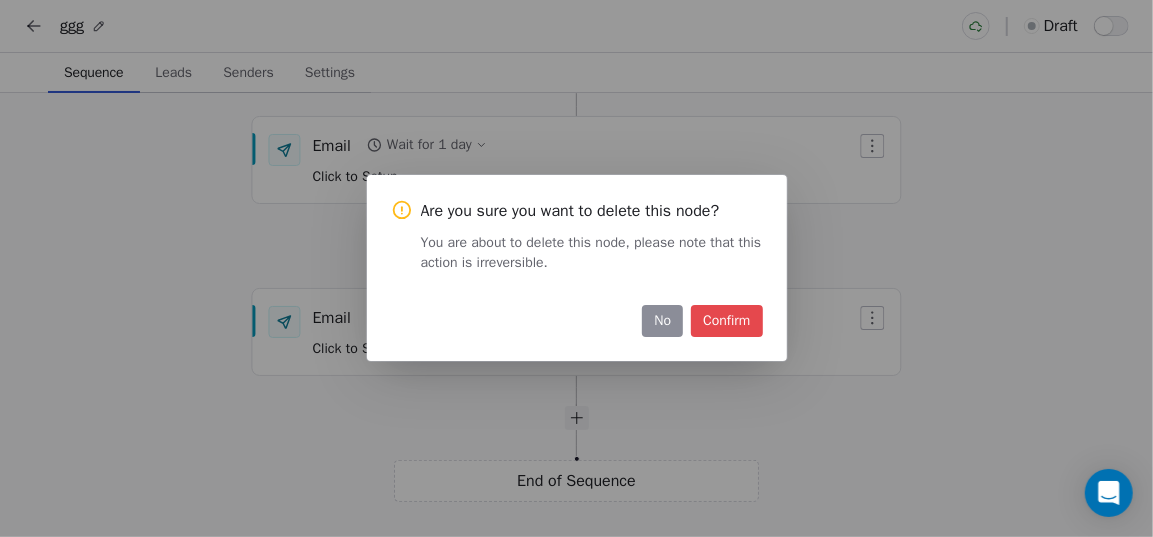 click on "Confirm" at bounding box center (726, 321) 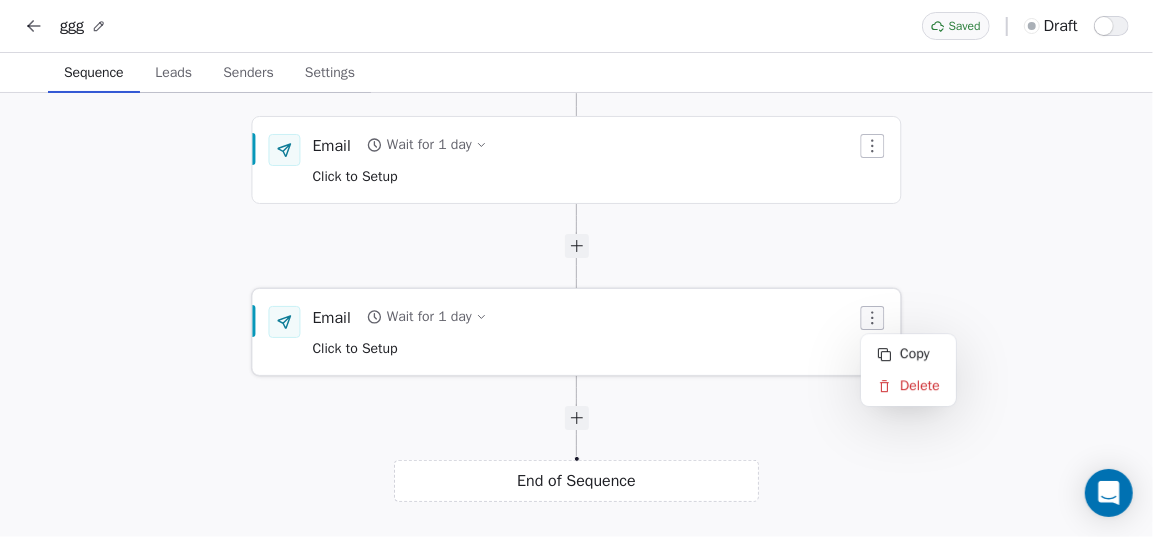 click 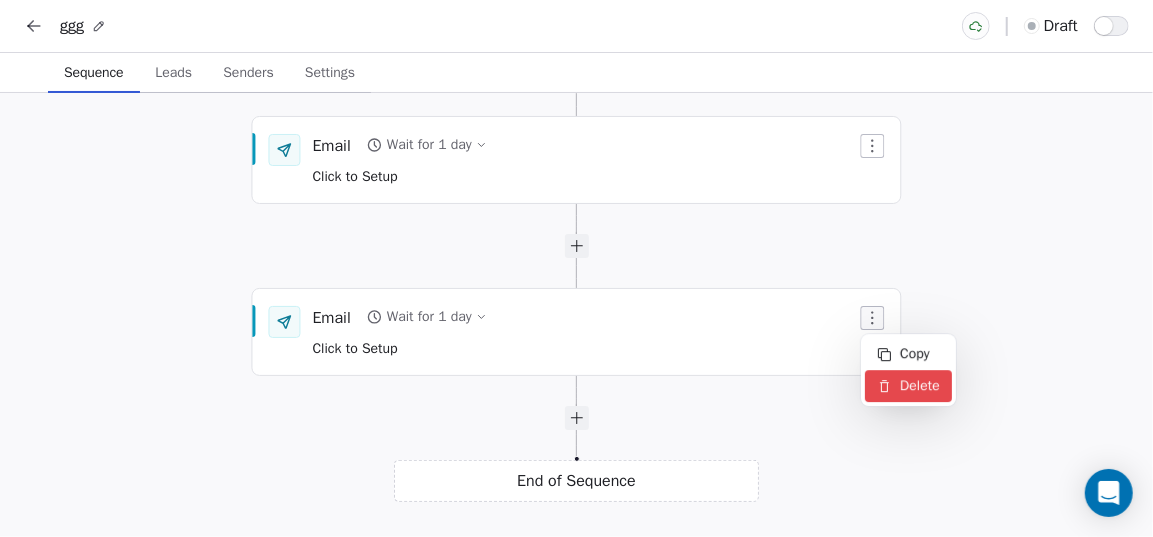 click on "Delete" at bounding box center (908, 386) 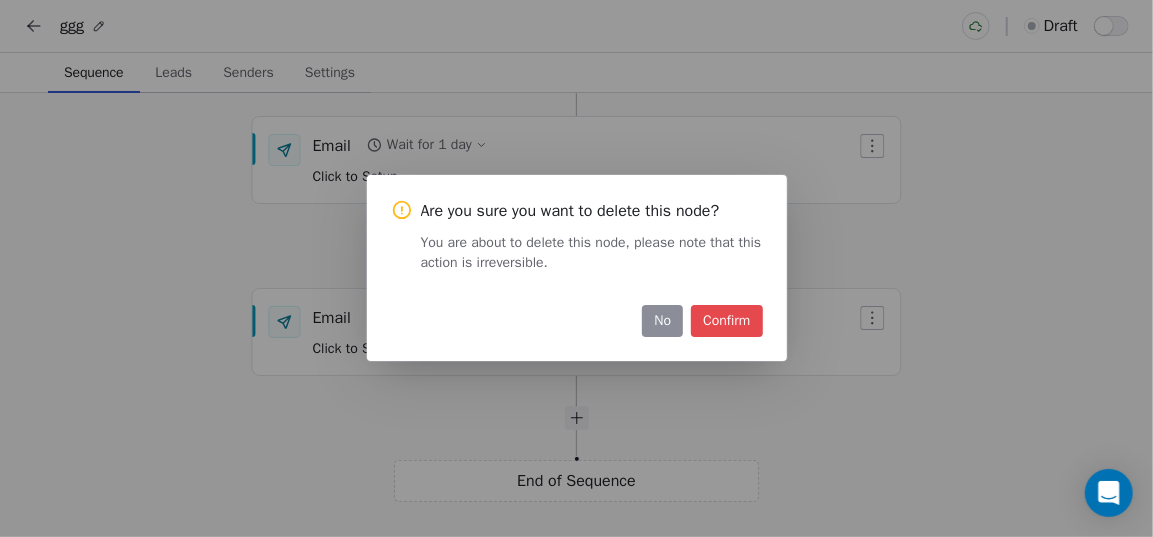 click on "Confirm" at bounding box center [726, 321] 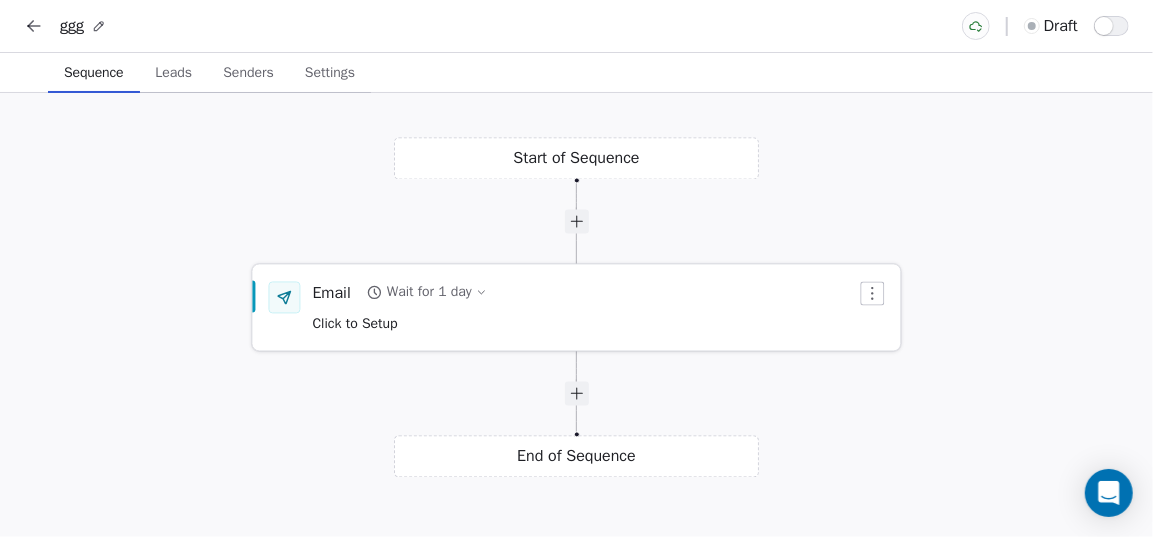 click 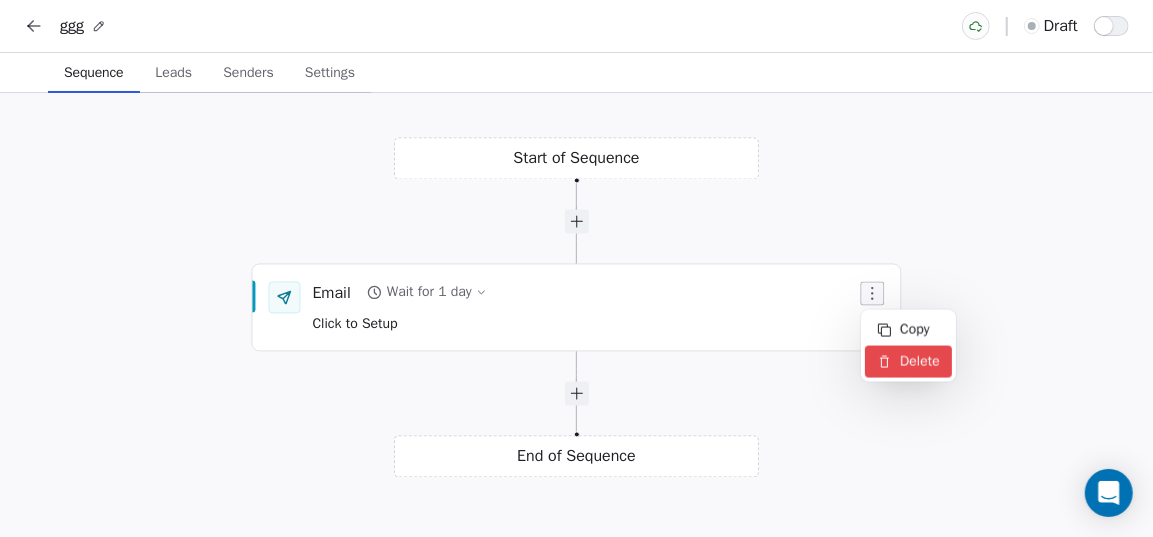 click on "Delete" at bounding box center [908, 362] 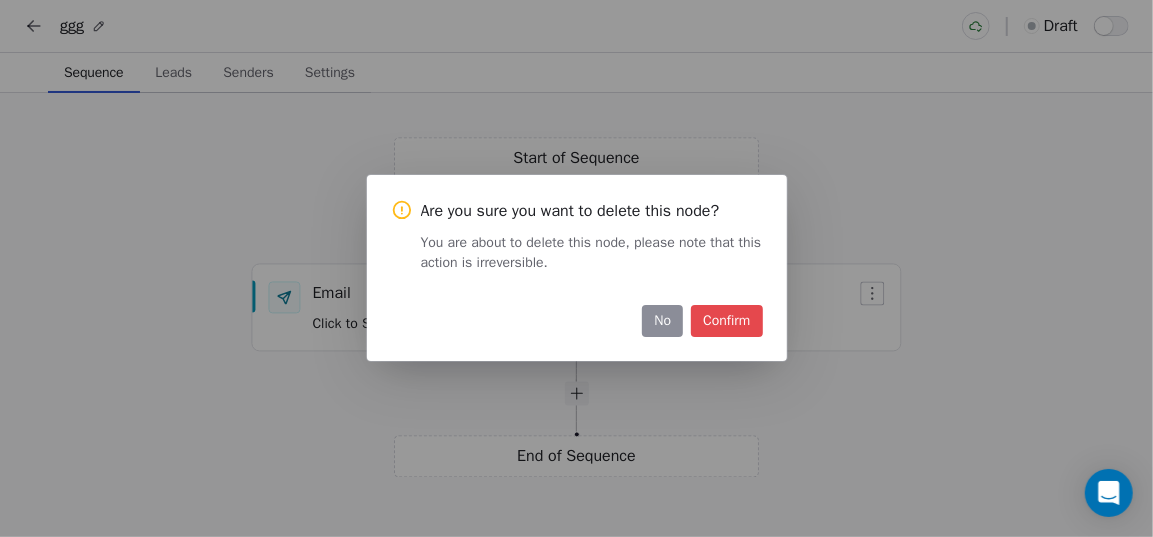 click on "Confirm" at bounding box center [726, 321] 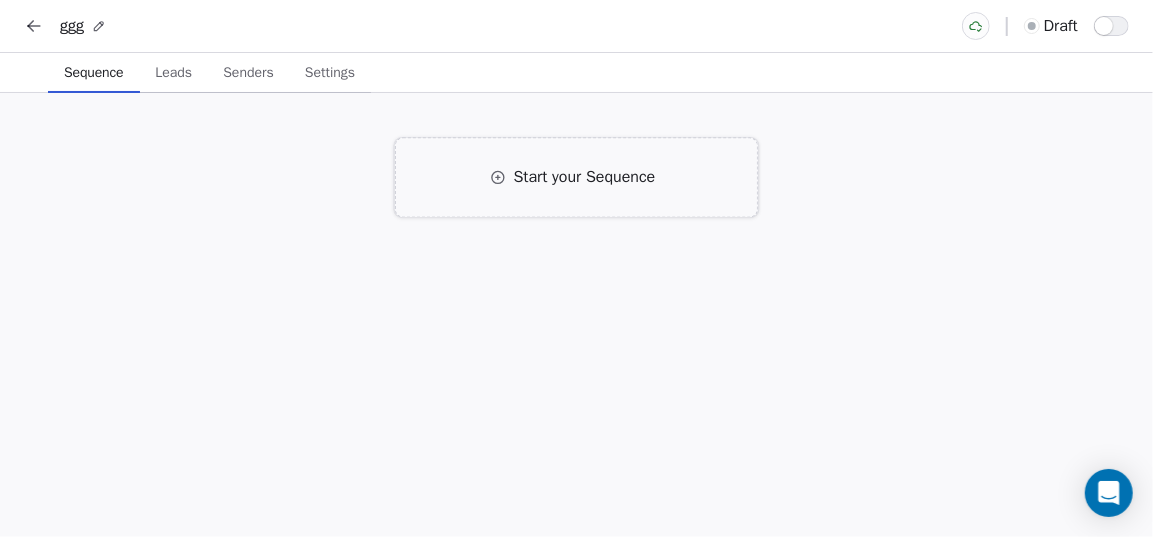 click on "Start your Sequence" at bounding box center (585, 178) 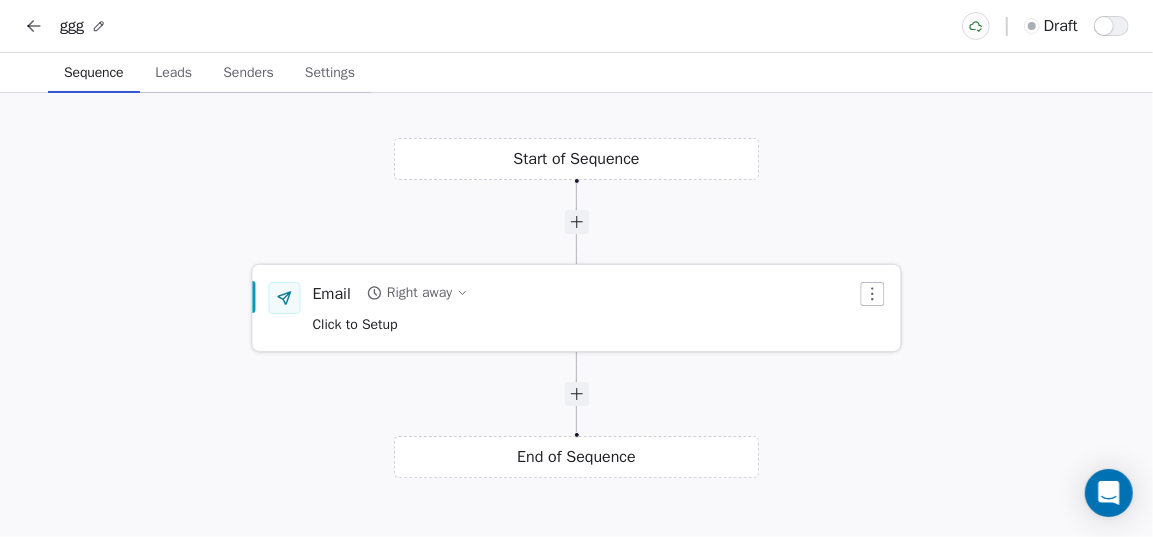 click 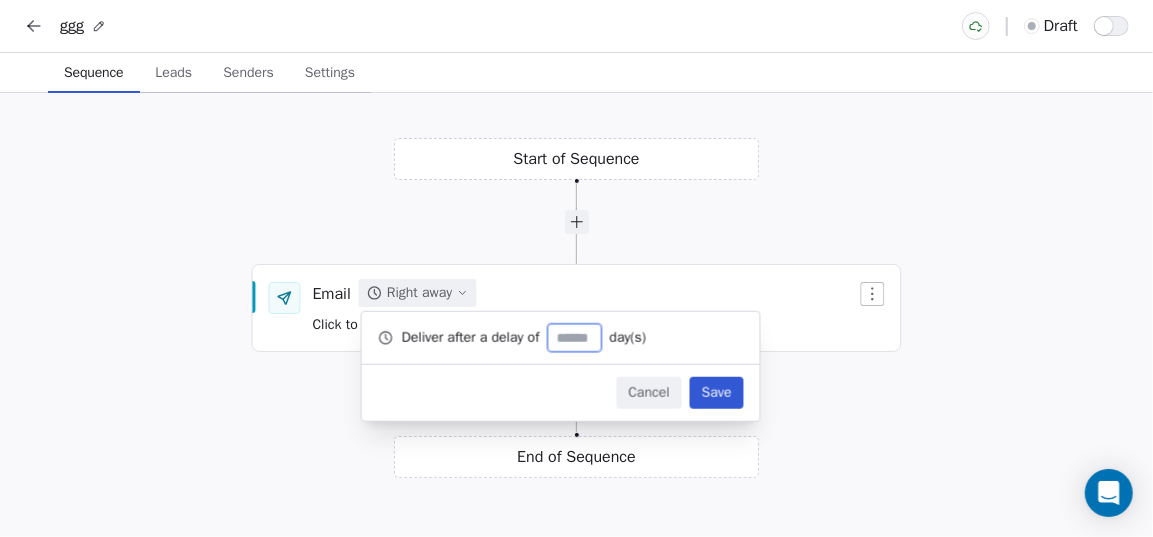 click on "Cancel" at bounding box center (648, 393) 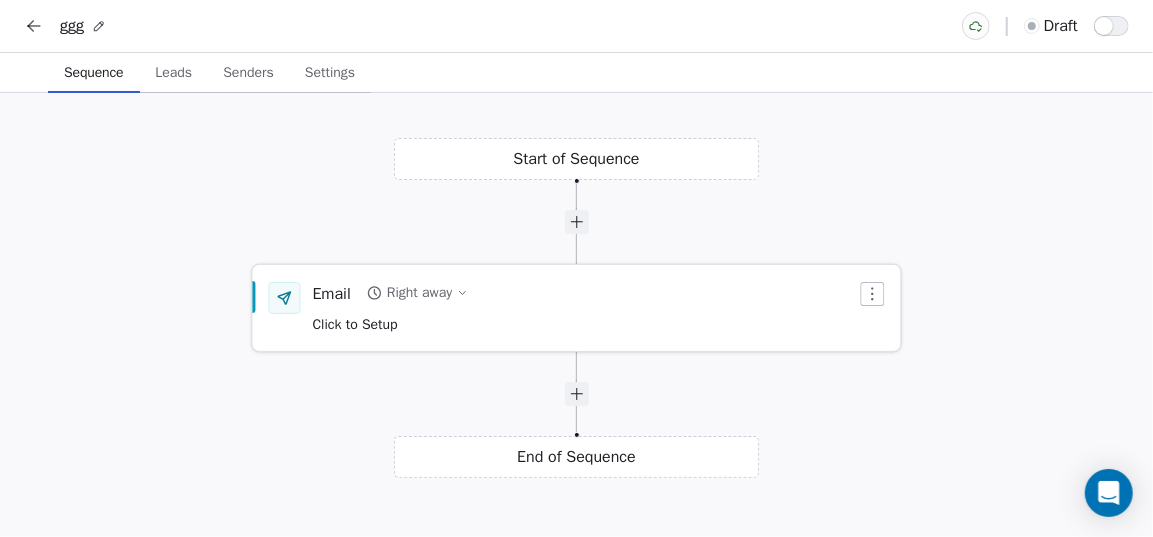 click on "Click to Setup" at bounding box center (355, 324) 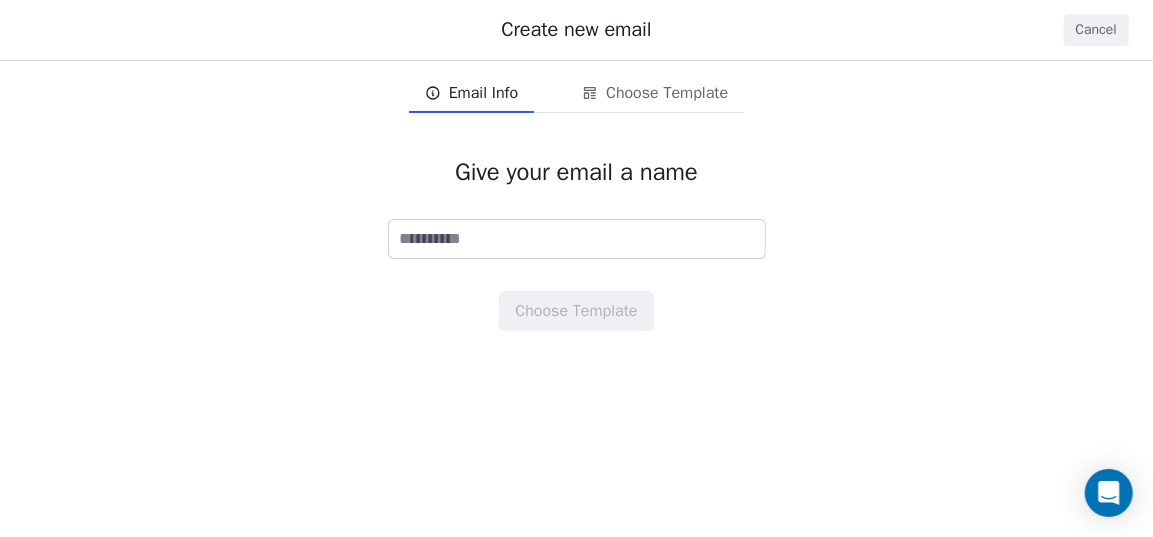 click on "Email Info" at bounding box center [483, 93] 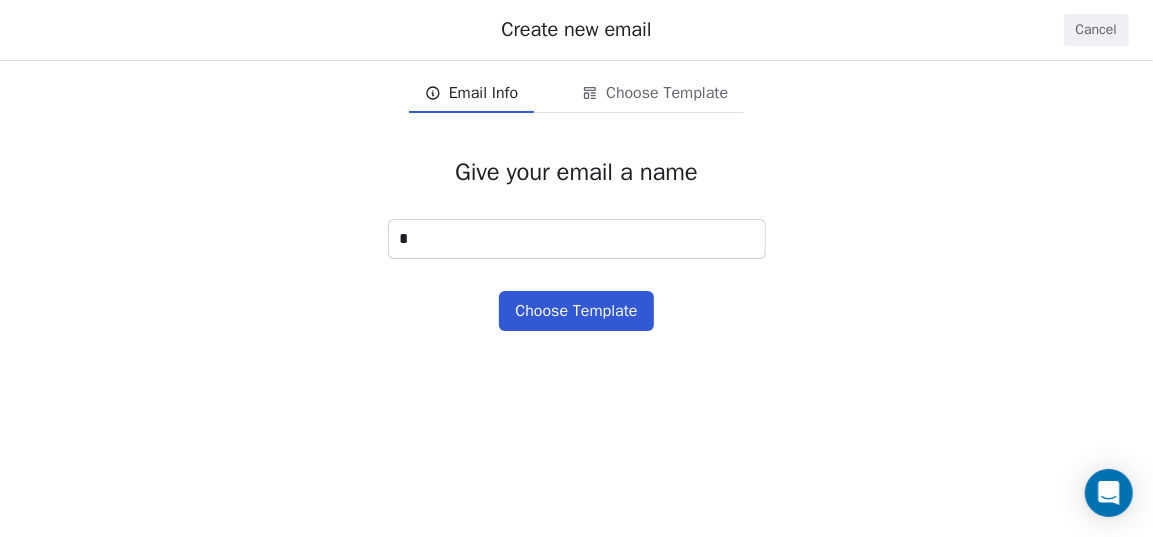 type on "*" 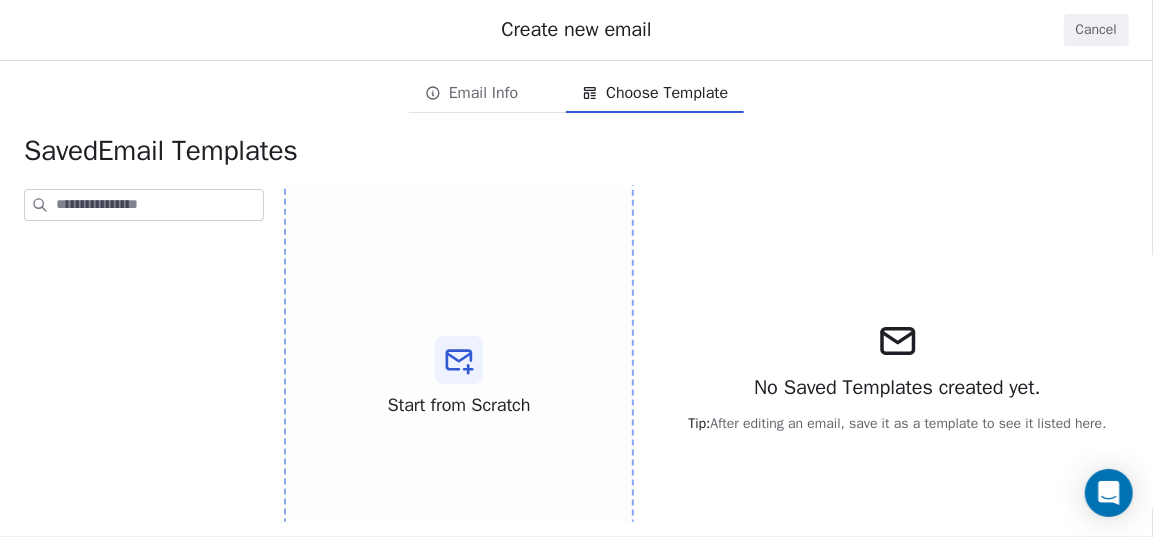scroll, scrollTop: 0, scrollLeft: 0, axis: both 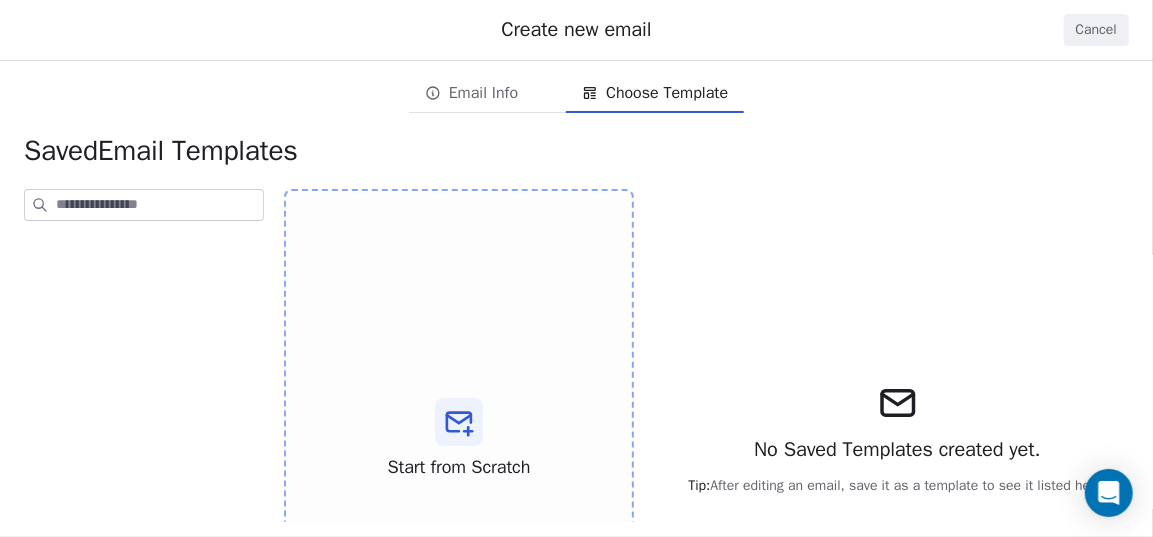 click 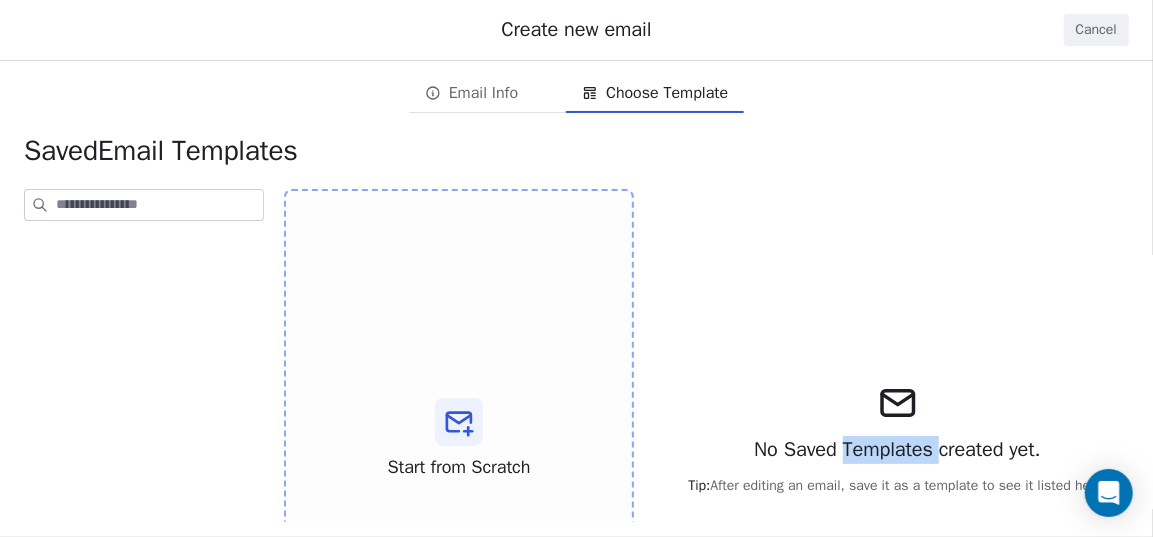 click on "No Saved Templates created yet." at bounding box center (897, 450) 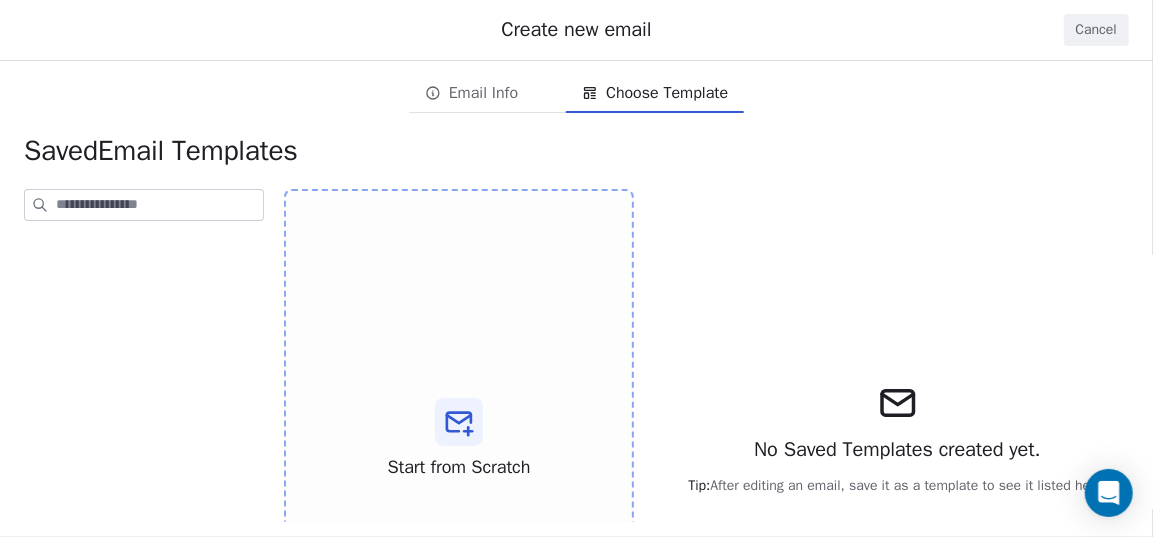 click on "No Saved Templates created yet.   Tip:  After editing an email, save it as a template to see it listed here." at bounding box center [897, 439] 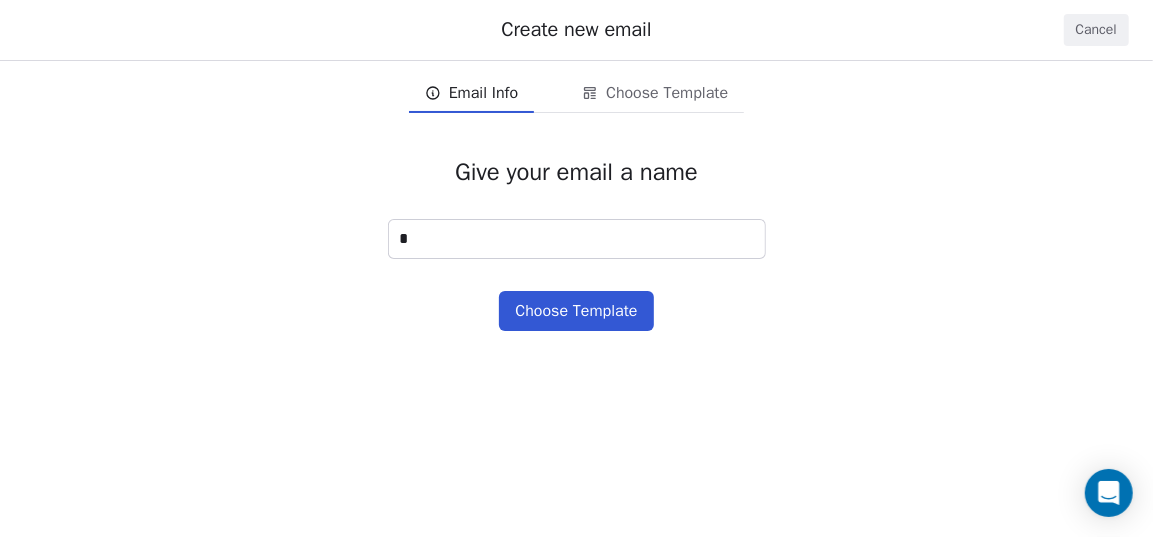 click on "Email Info" at bounding box center (483, 93) 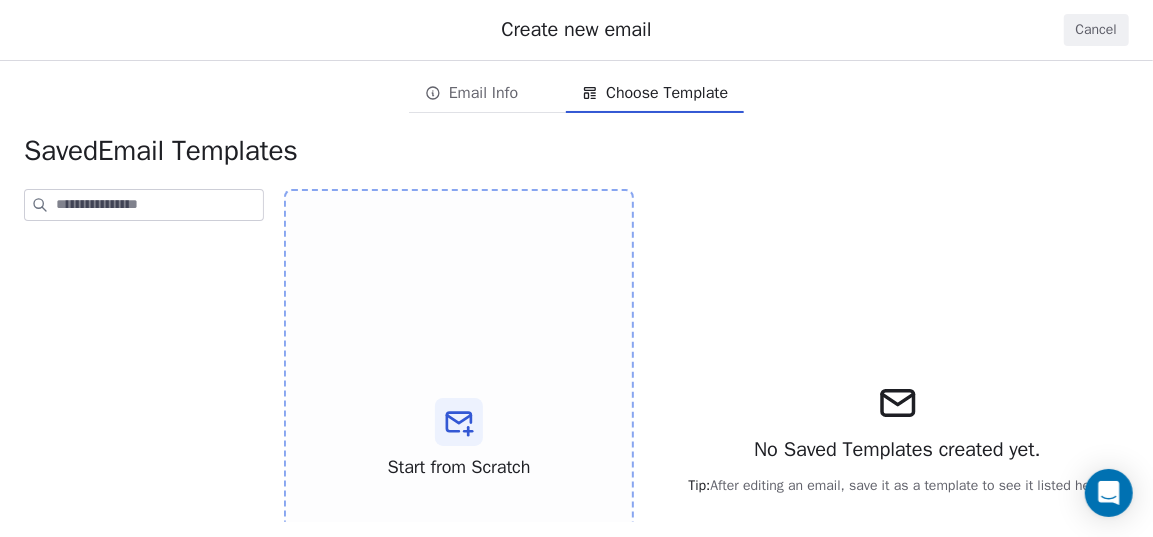 click on "Choose Template" at bounding box center [667, 93] 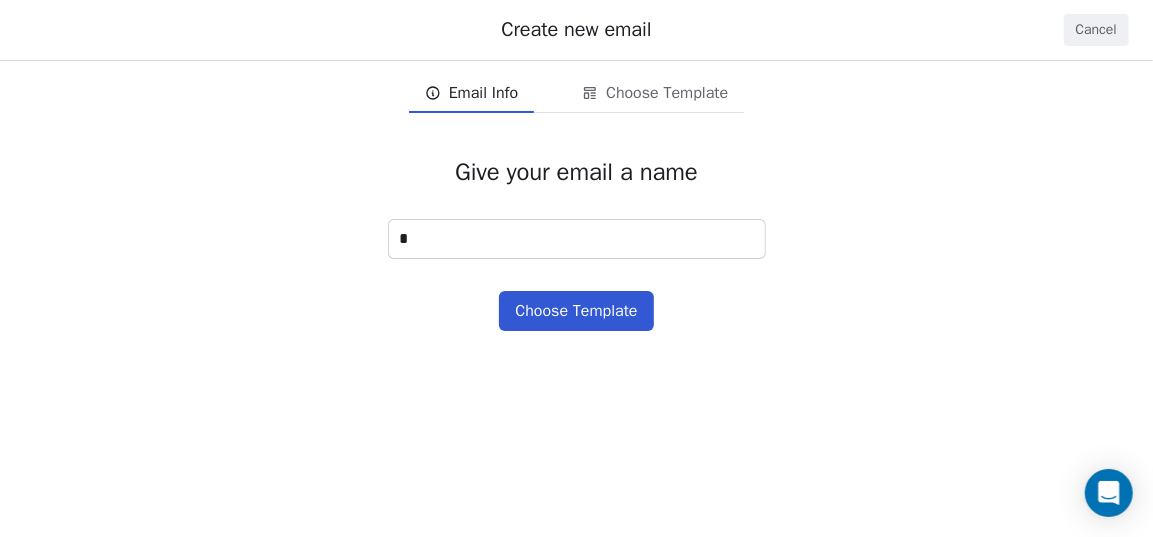 click on "Email Info" at bounding box center (471, 93) 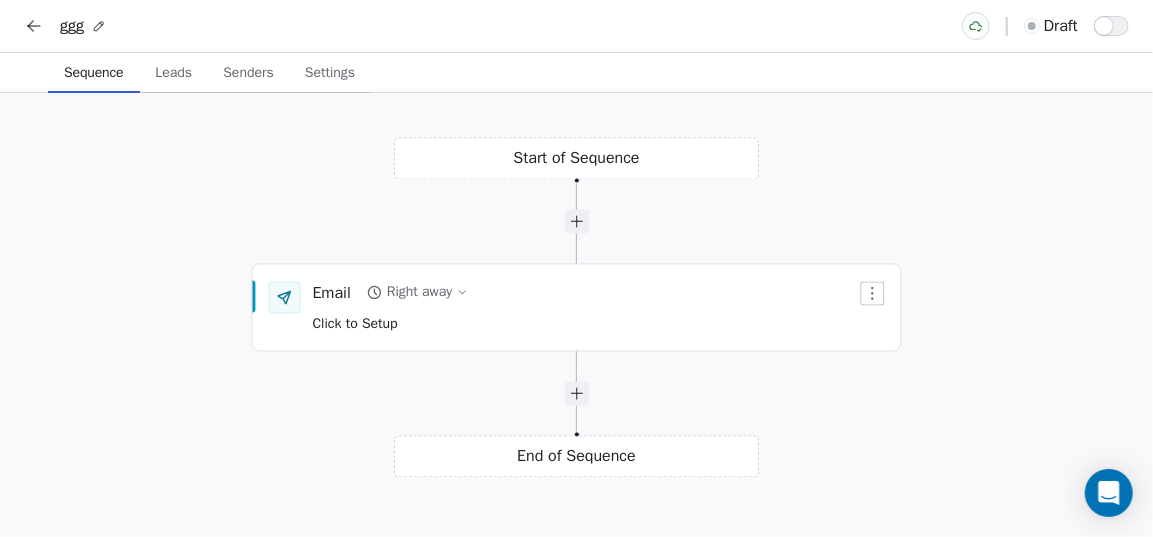 click at bounding box center [34, 26] 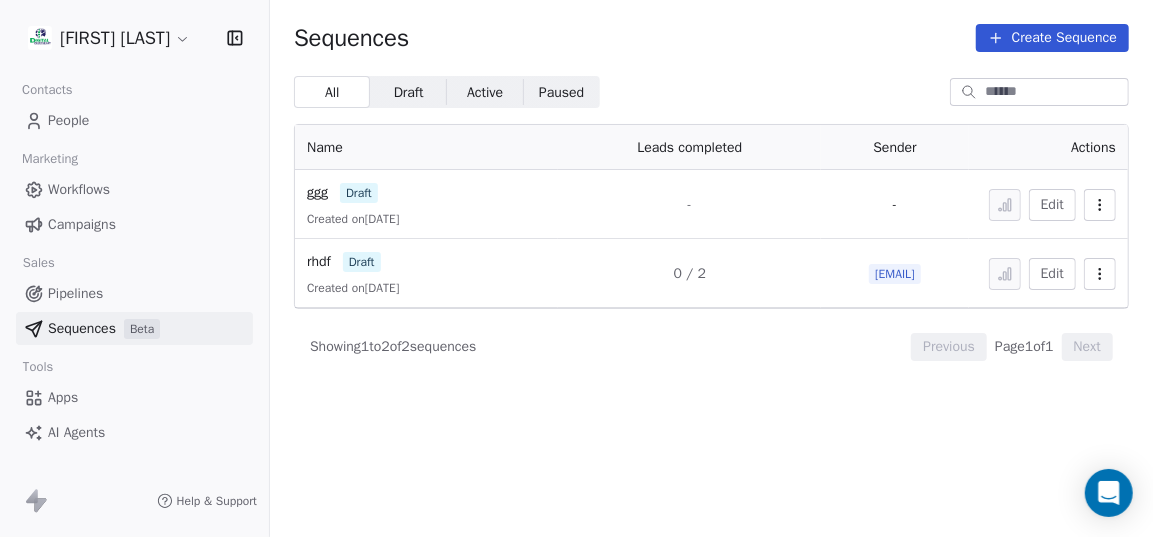 click on "Campaigns" at bounding box center (82, 224) 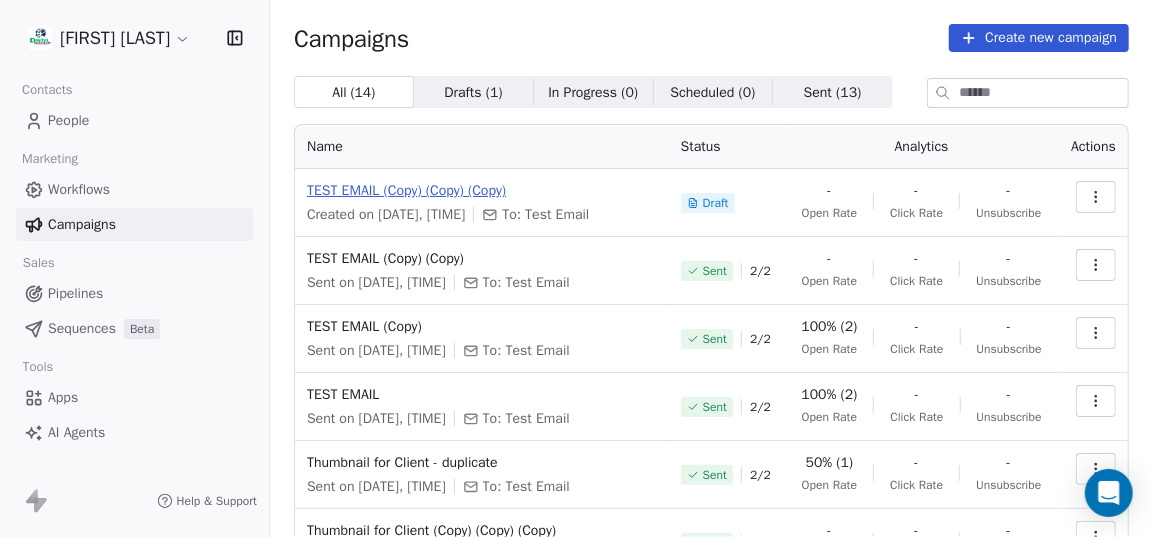 click on "TEST EMAIL (Copy) (Copy) (Copy)" at bounding box center [482, 191] 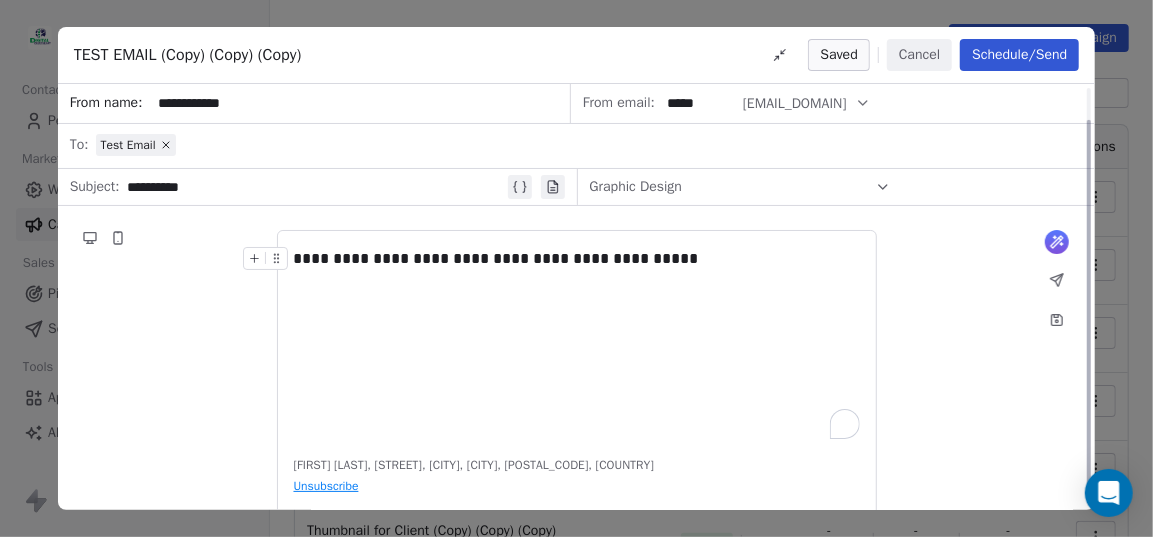 scroll, scrollTop: 41, scrollLeft: 0, axis: vertical 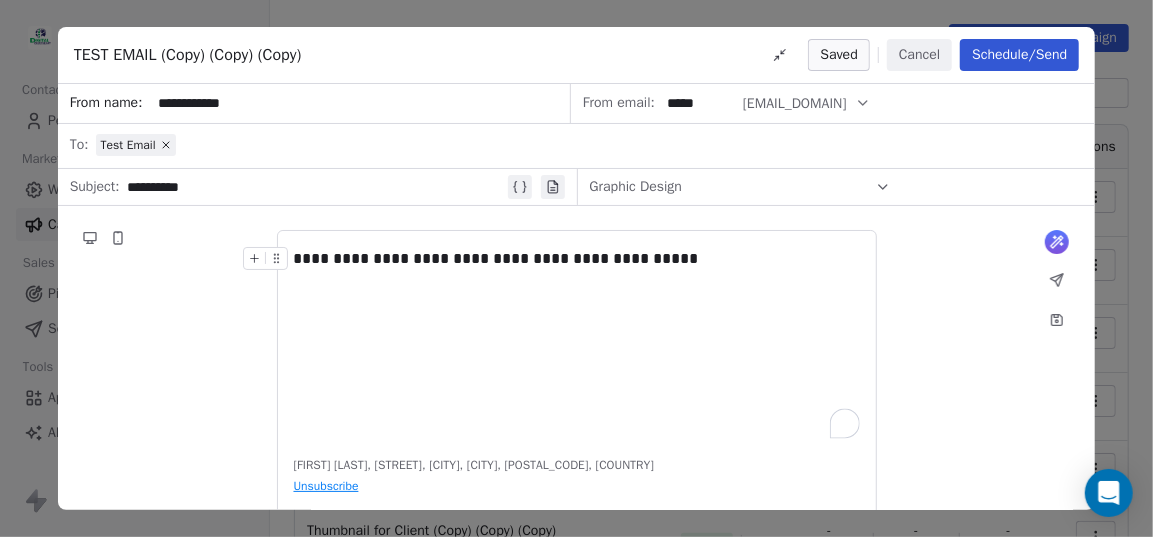 click 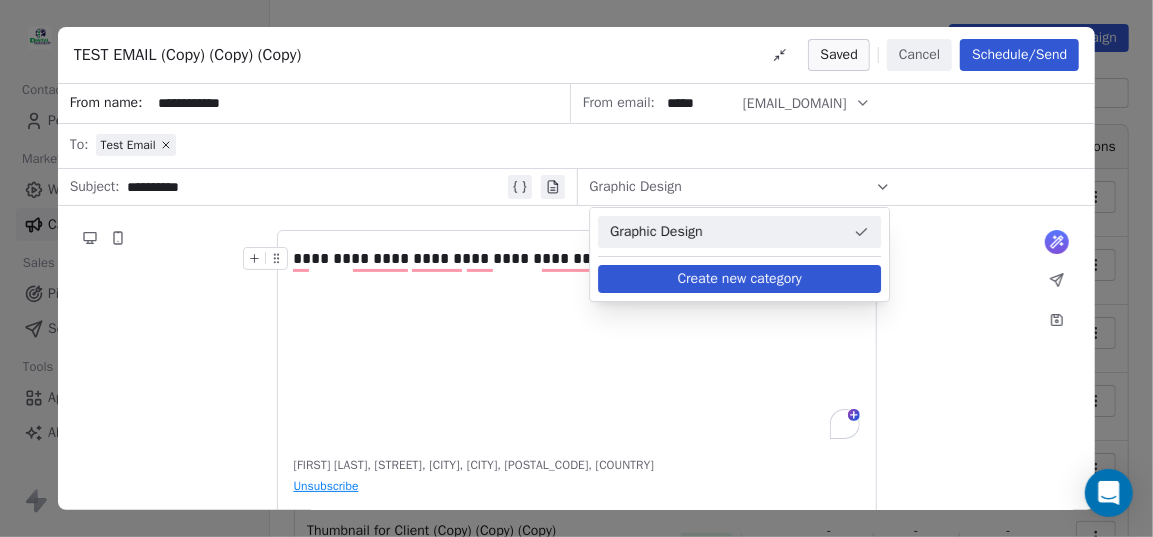 click on "**********" at bounding box center (577, 379) 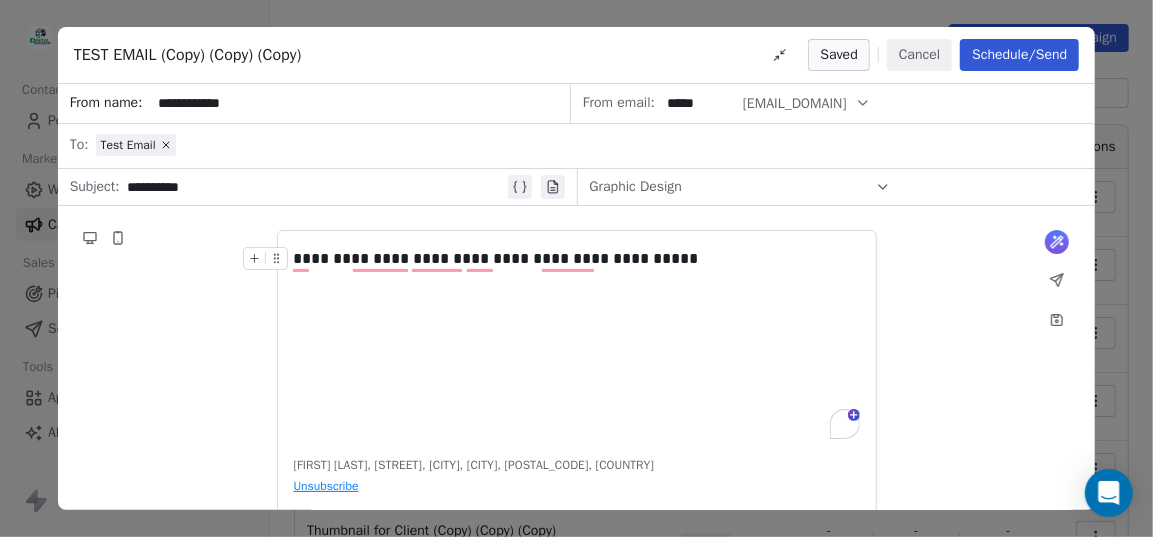 click on "**********" at bounding box center (576, 268) 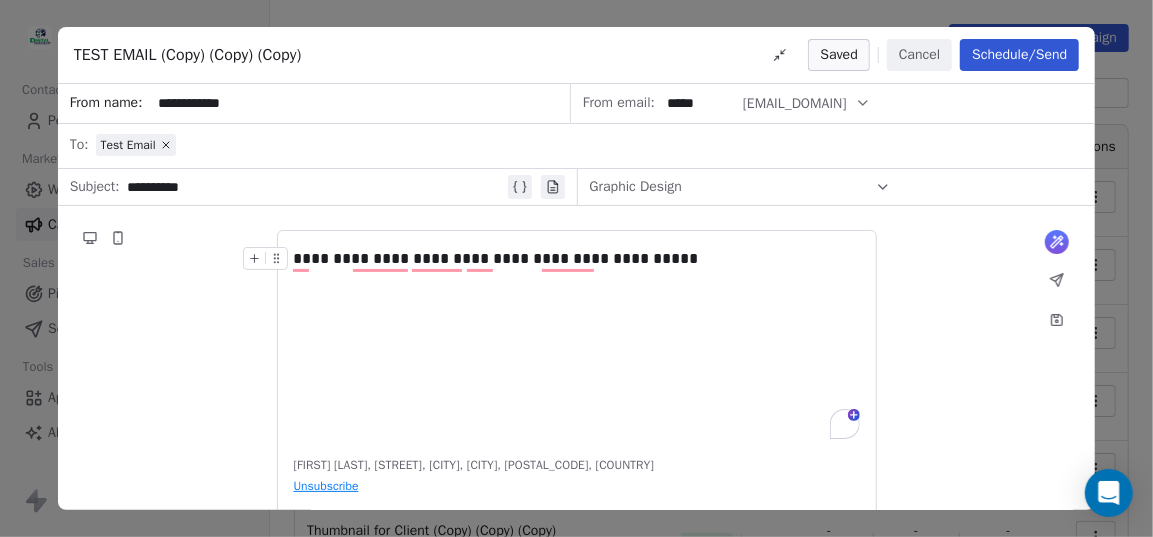 click on "Cancel" at bounding box center [919, 55] 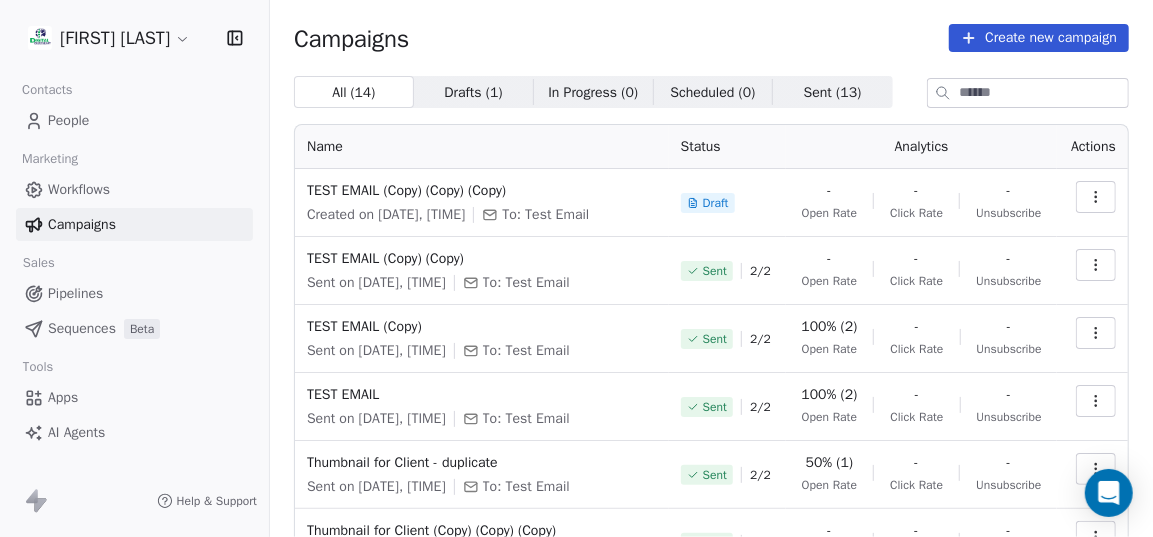 click on "Pipelines Sequences Beta" at bounding box center [134, 311] 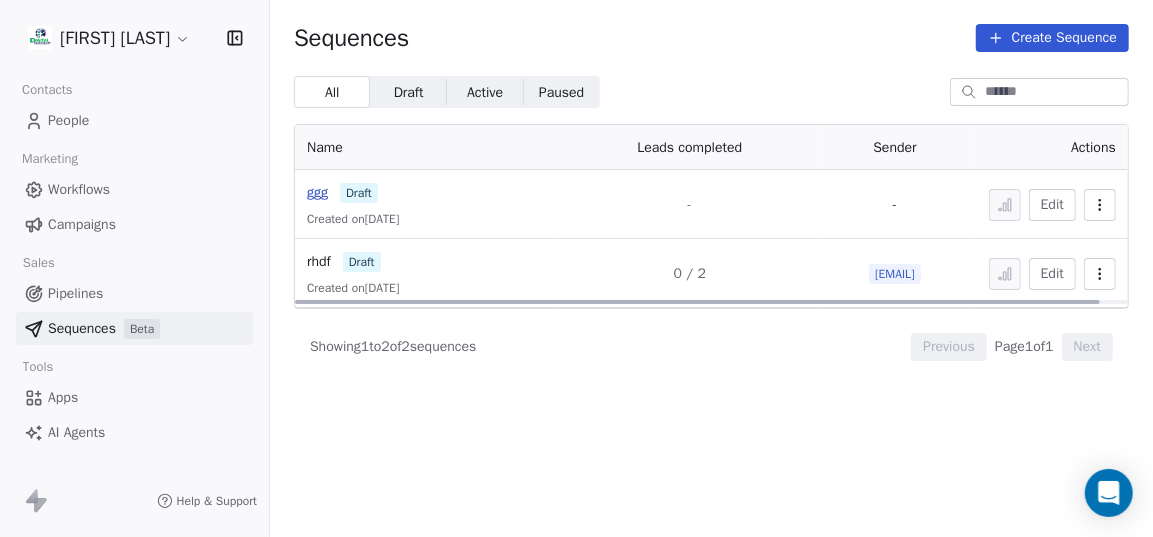 drag, startPoint x: 351, startPoint y: 187, endPoint x: 314, endPoint y: 200, distance: 39.217342 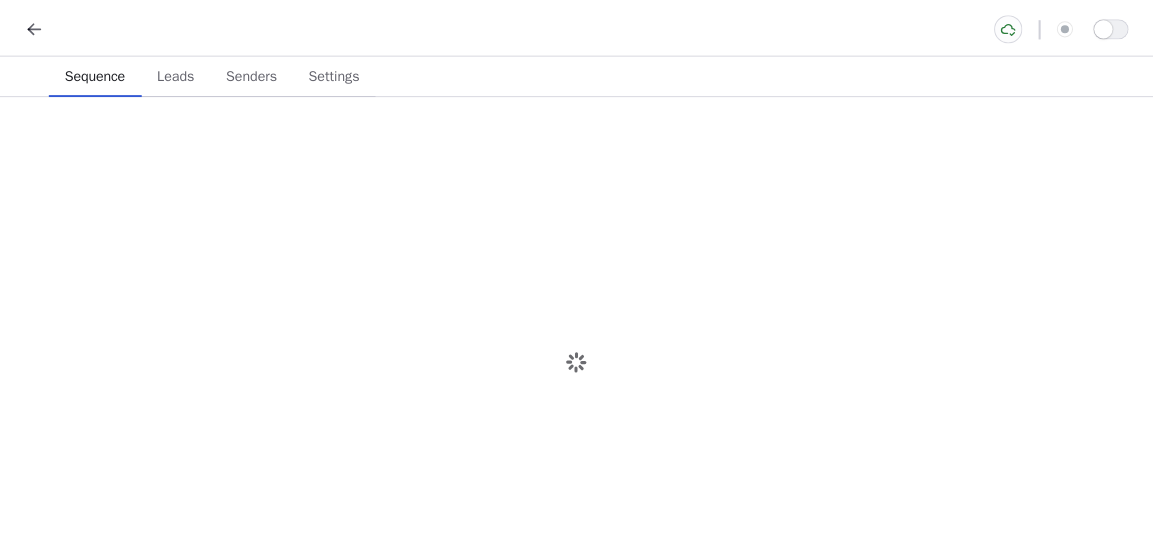 scroll, scrollTop: 0, scrollLeft: 0, axis: both 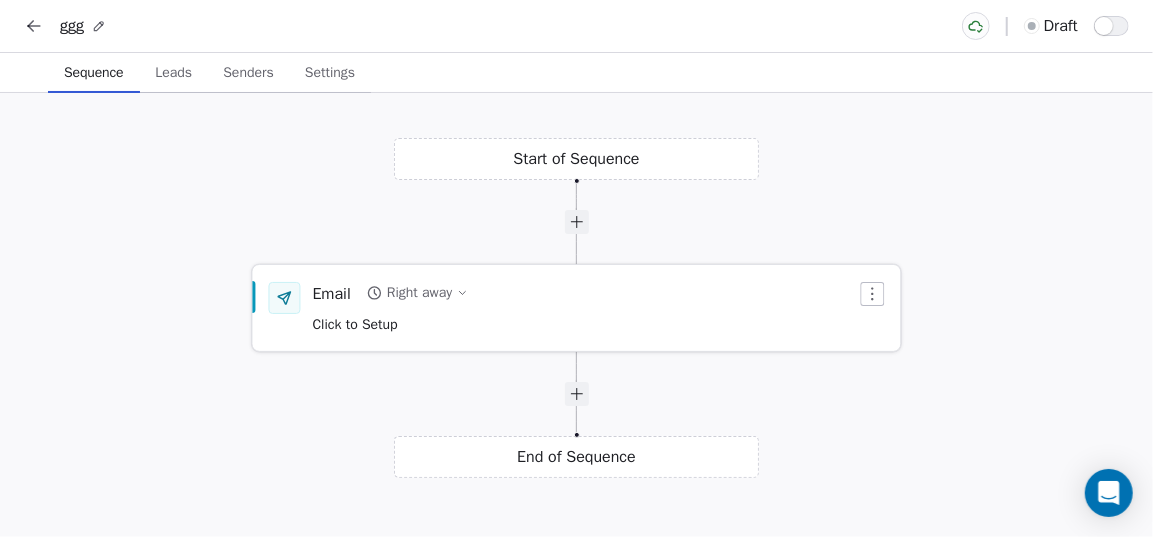 click on "Click to Setup" at bounding box center (355, 324) 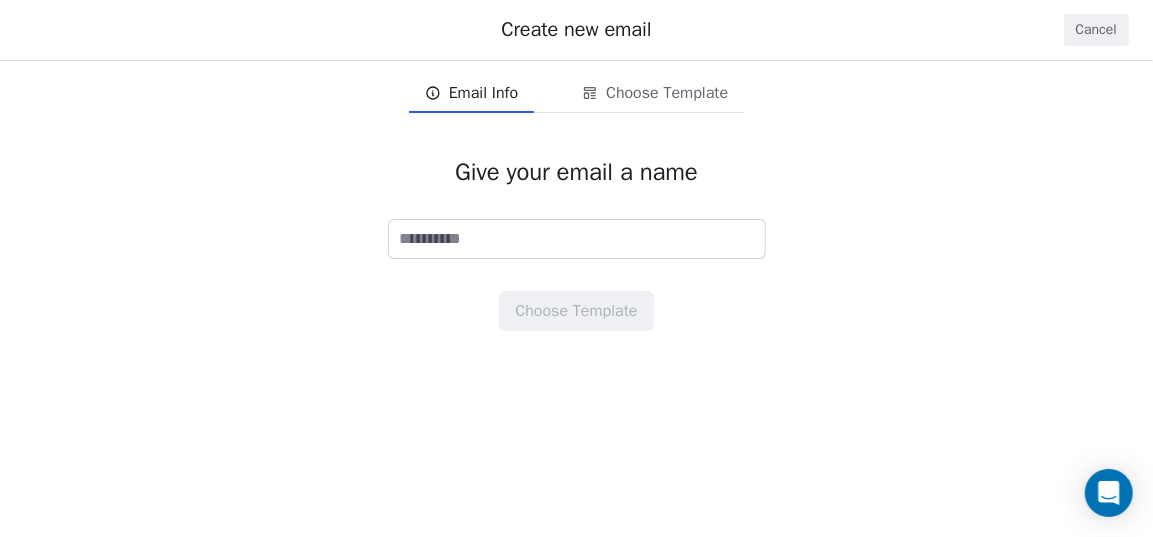 click at bounding box center (577, 239) 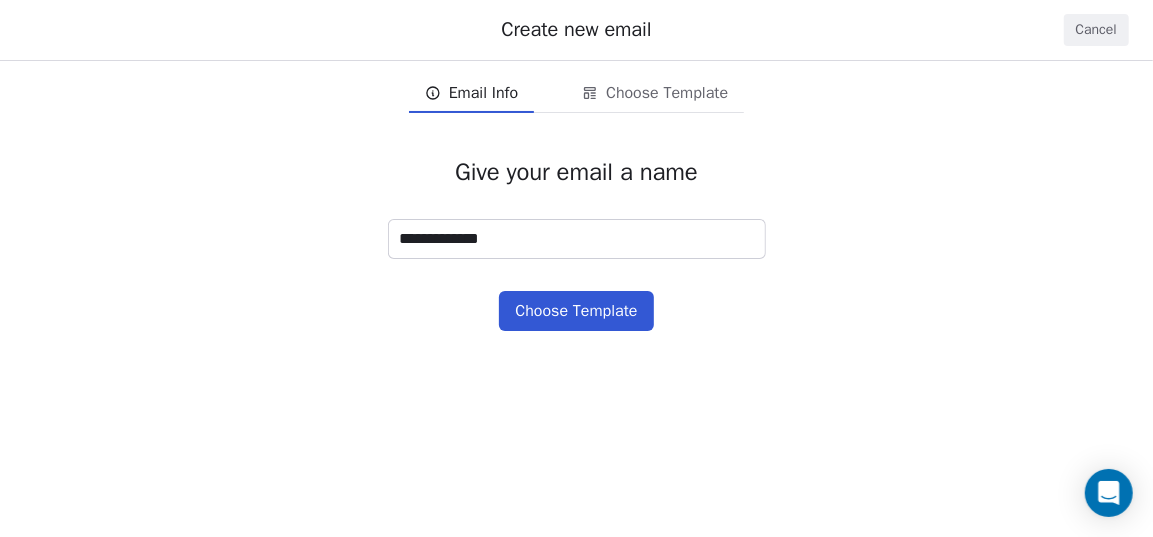 type on "**********" 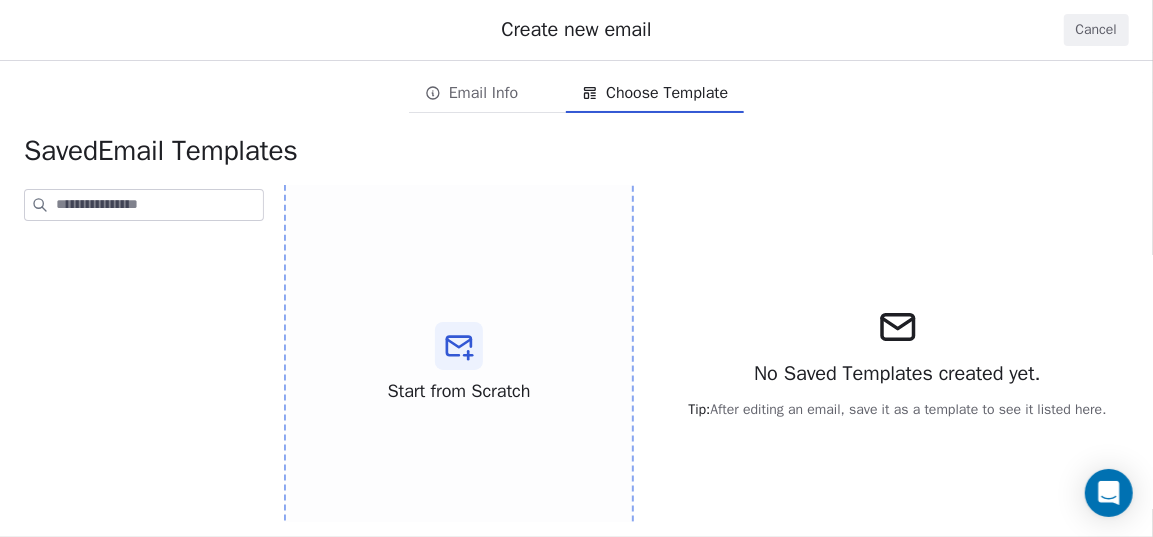scroll, scrollTop: 166, scrollLeft: 0, axis: vertical 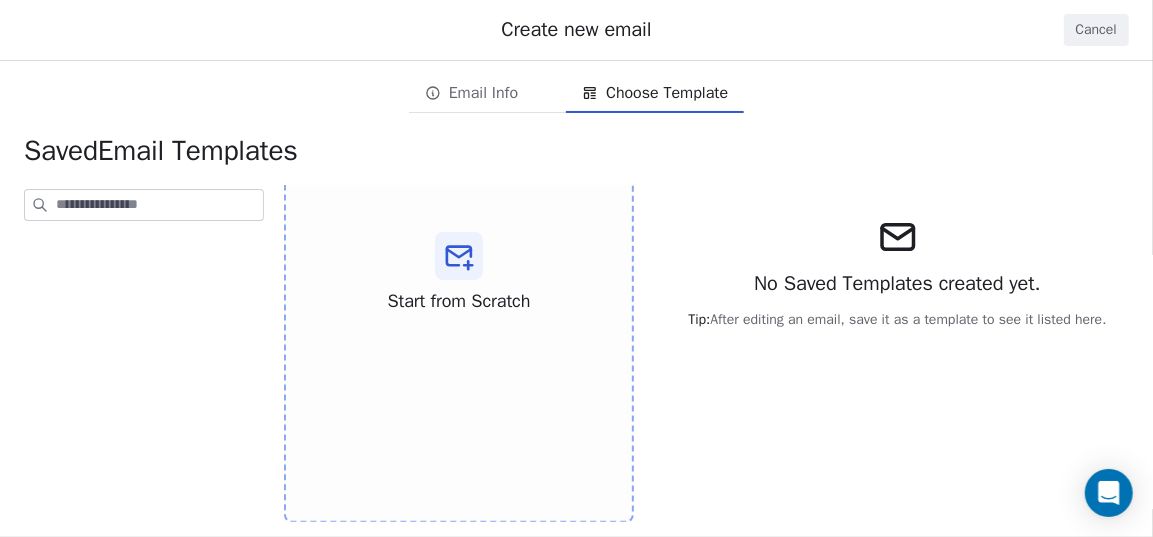 click at bounding box center (159, 205) 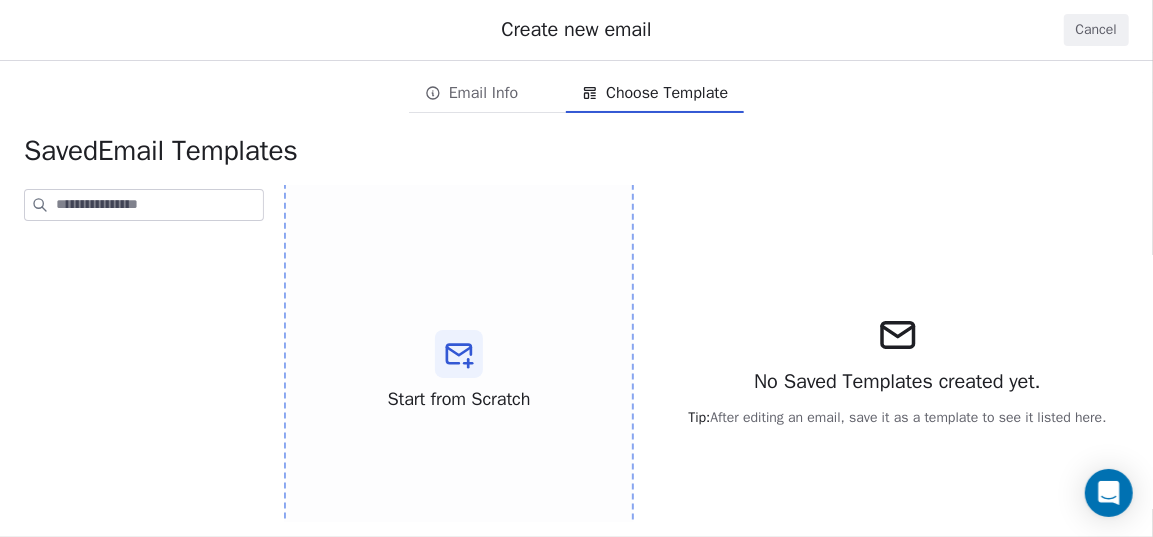 scroll, scrollTop: 0, scrollLeft: 0, axis: both 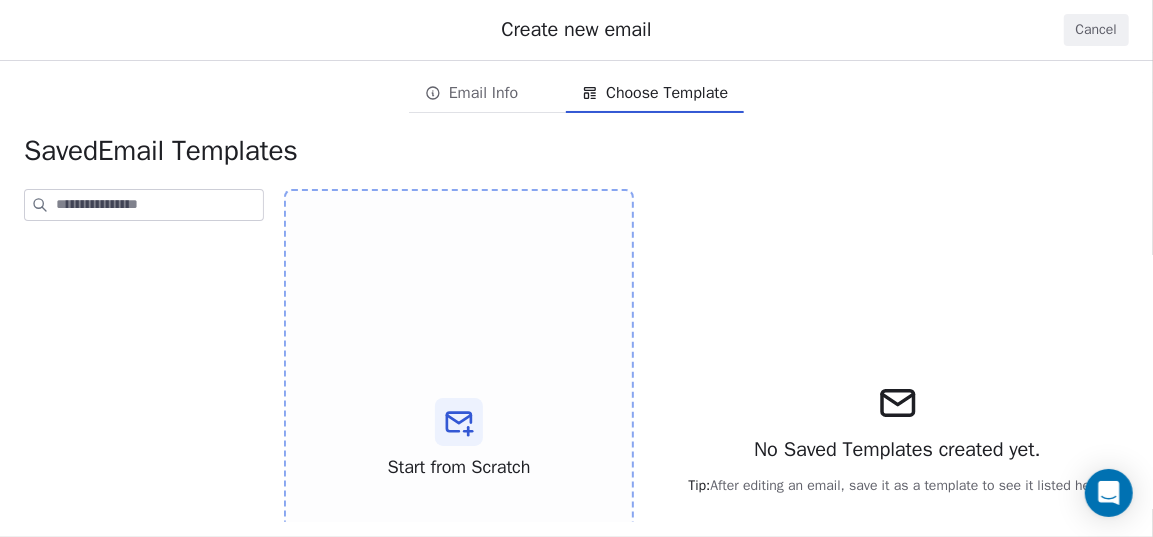 click on "Email Info" at bounding box center (483, 93) 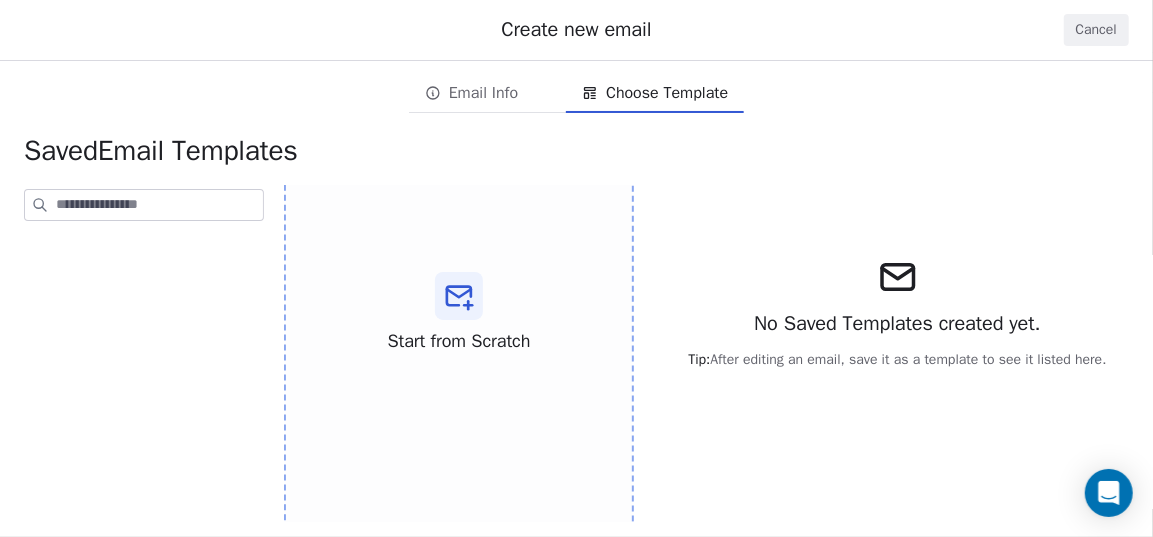 scroll, scrollTop: 166, scrollLeft: 0, axis: vertical 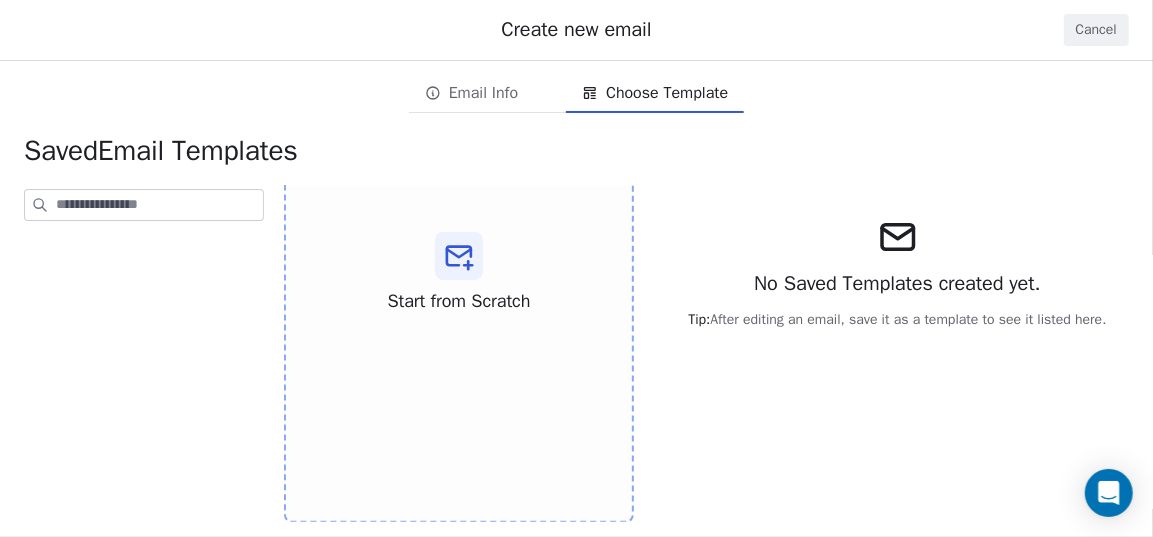 click on "No Saved Templates created yet." at bounding box center [897, 284] 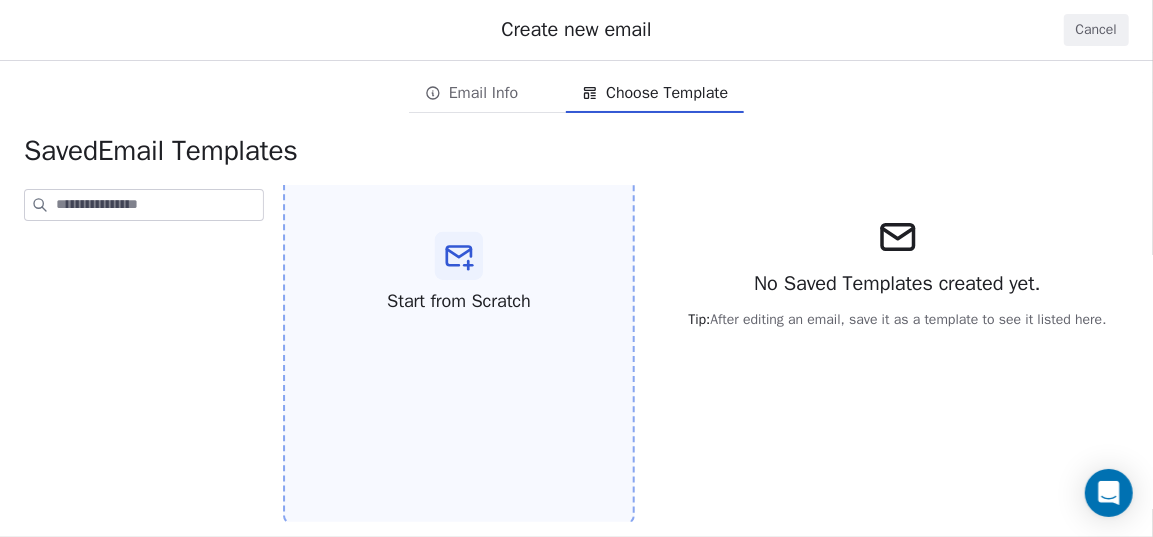 click on "Start from Scratch" at bounding box center (459, 273) 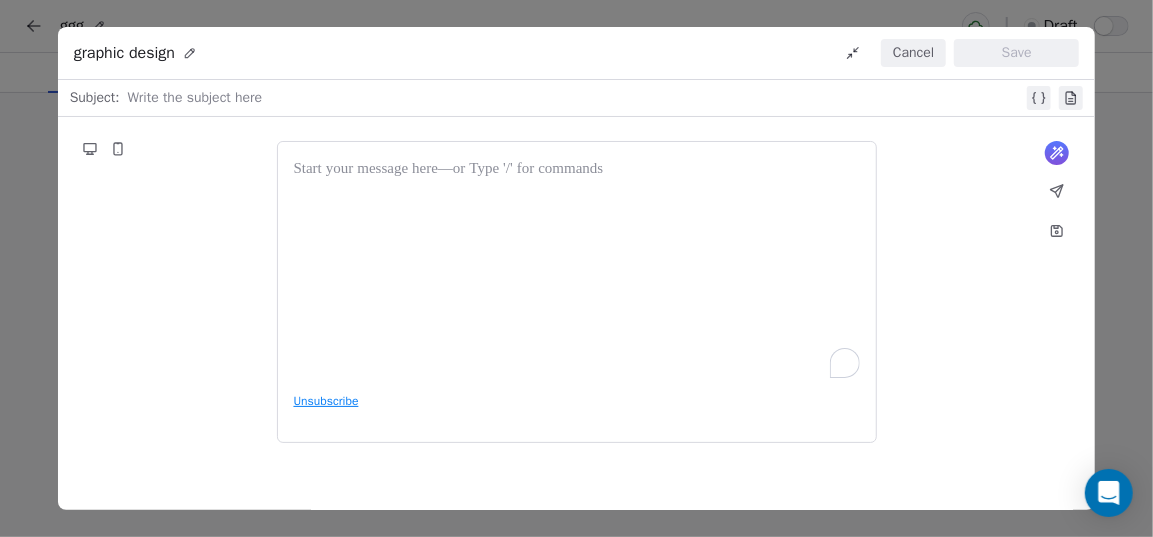 click on "Cancel" at bounding box center [913, 53] 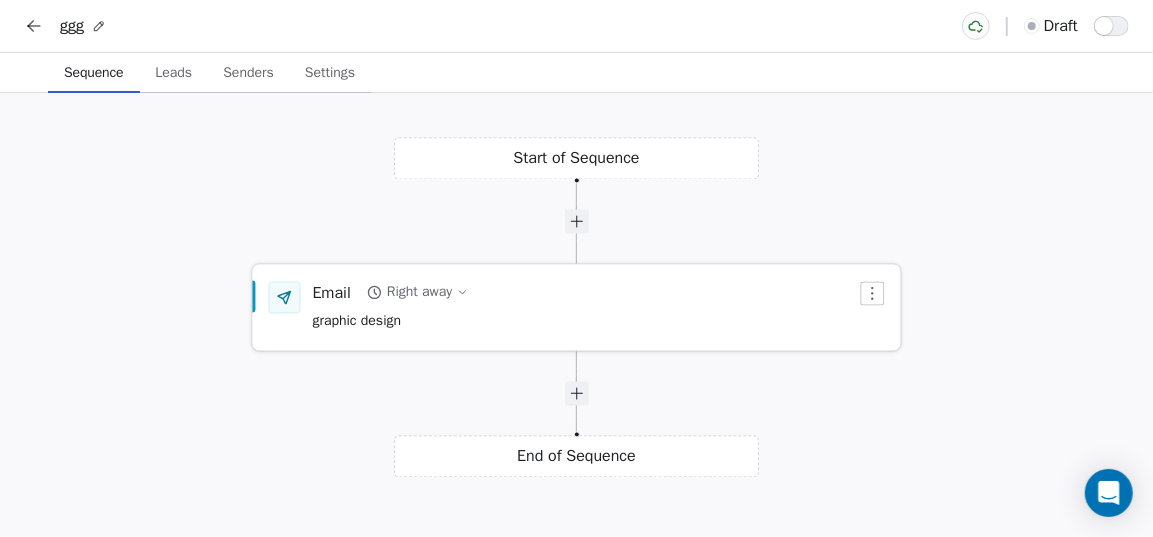 click on "graphic design" at bounding box center [391, 323] 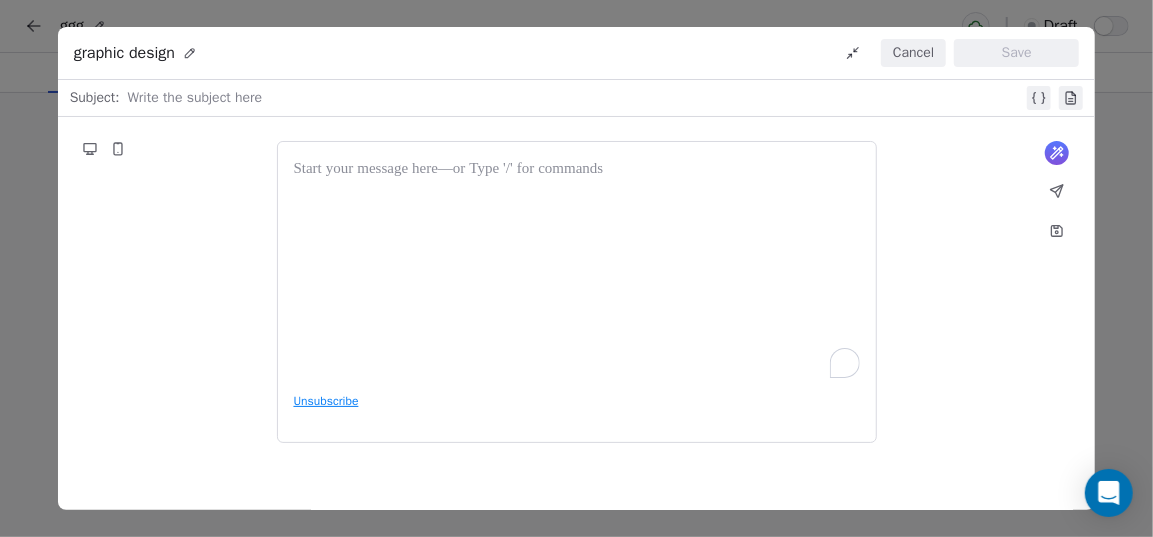 click on "Cancel" at bounding box center [913, 53] 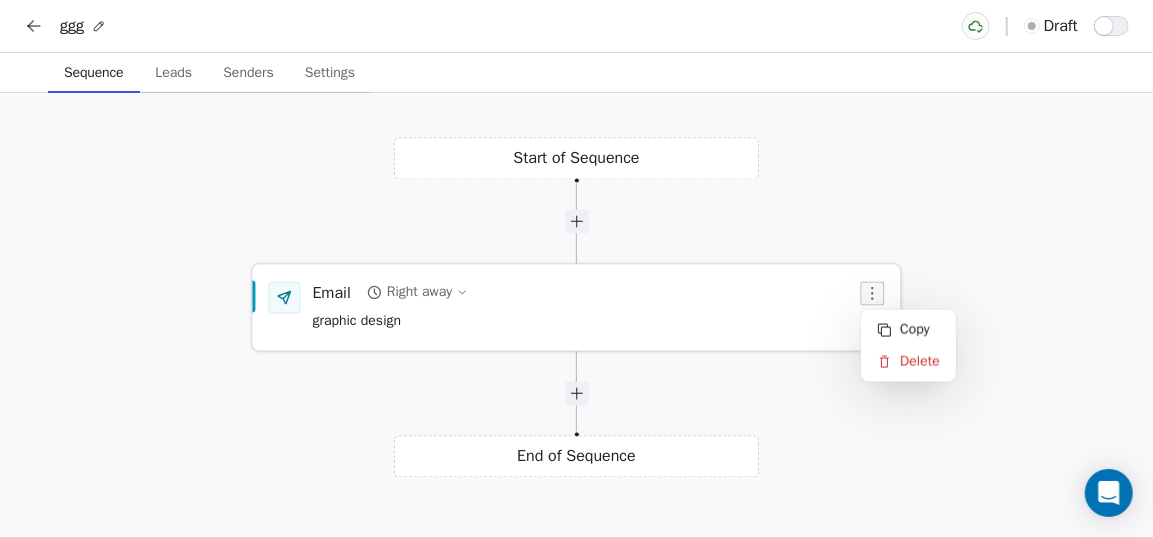 click 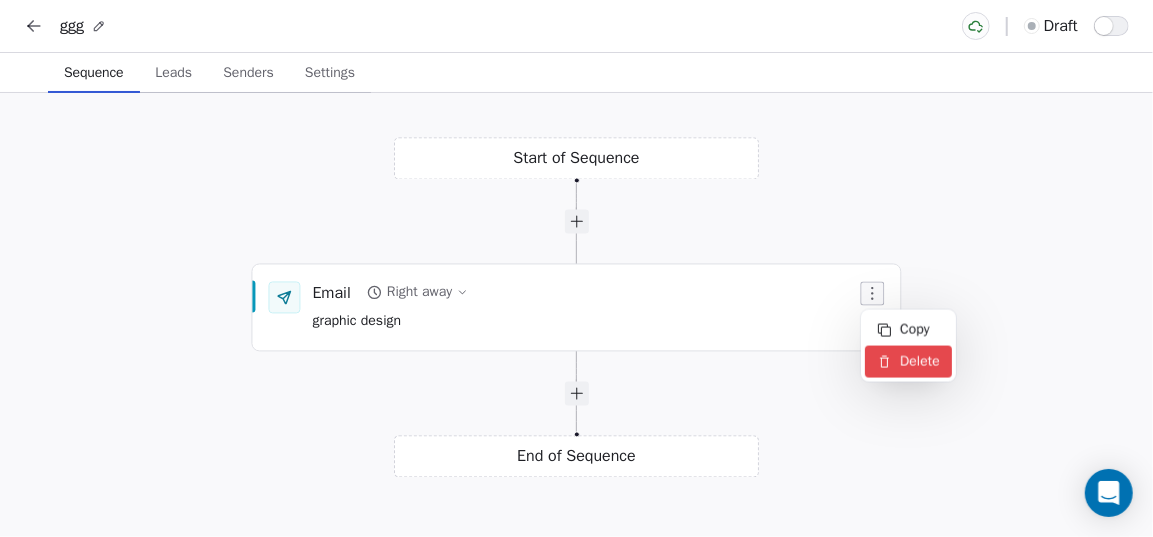 click on "Delete" at bounding box center (908, 362) 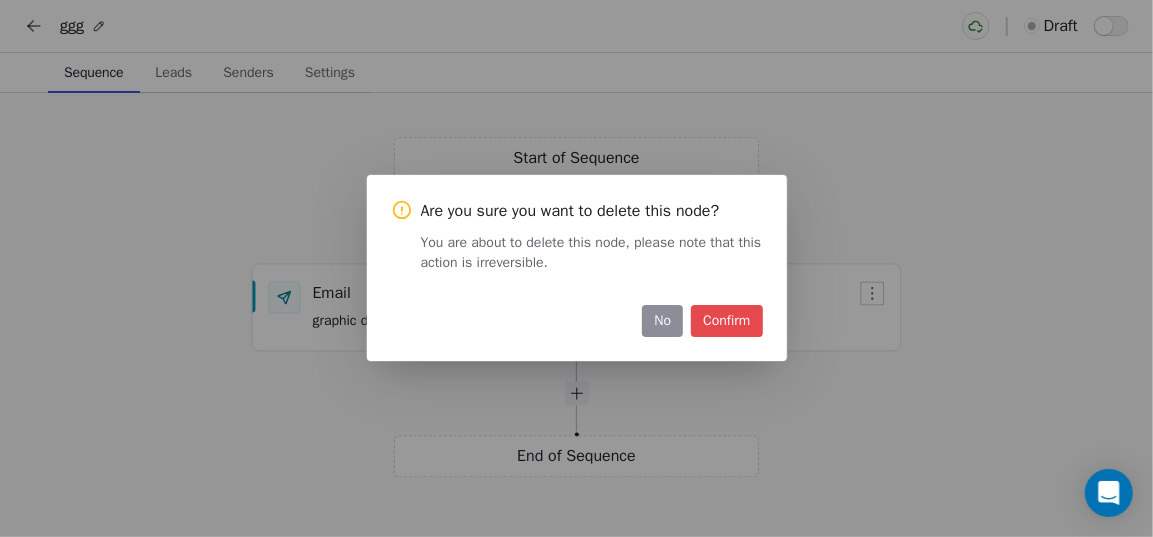 click on "Confirm" at bounding box center (726, 321) 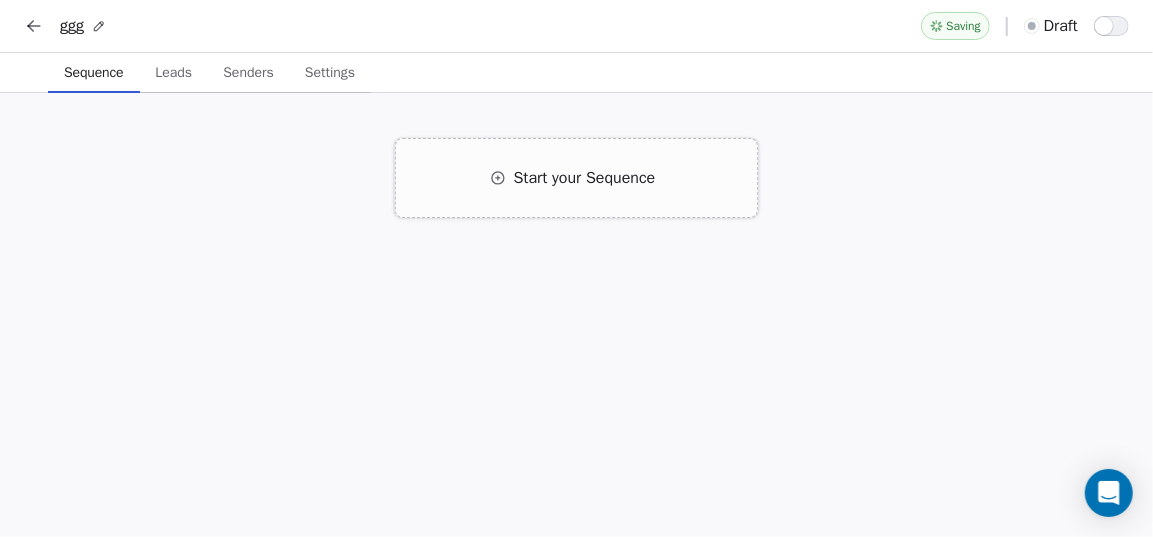 drag, startPoint x: 553, startPoint y: 207, endPoint x: 564, endPoint y: 203, distance: 11.7046995 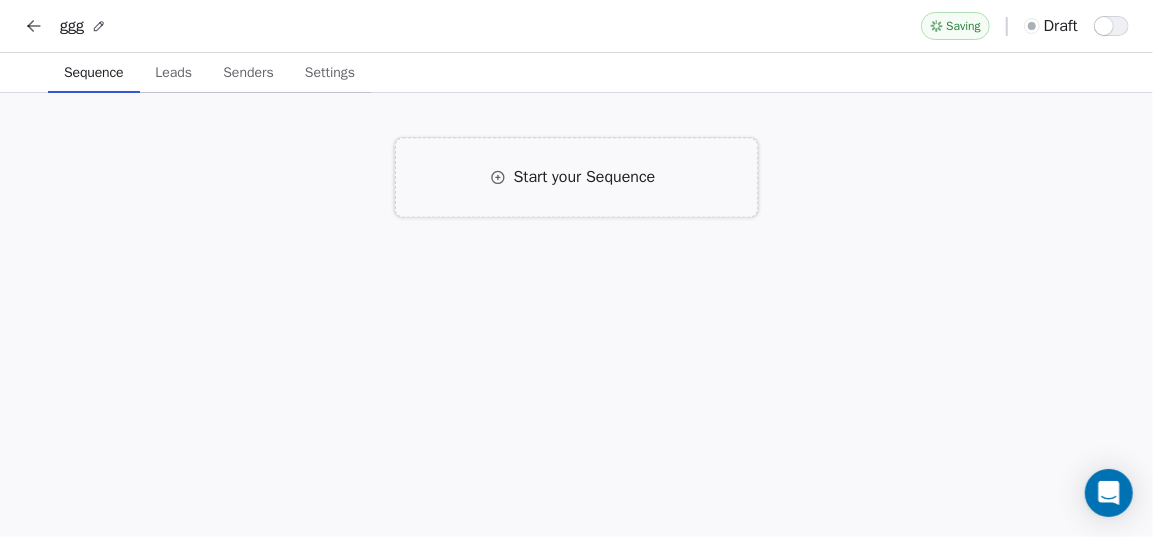 click on "Start your Sequence" at bounding box center (585, 178) 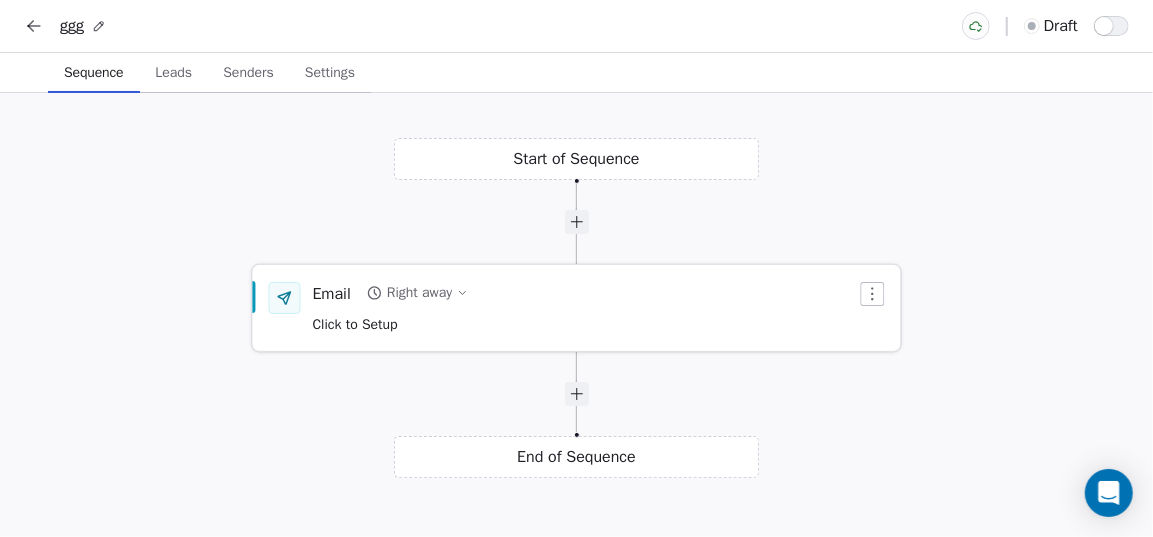 click on "Click to Setup" at bounding box center (355, 324) 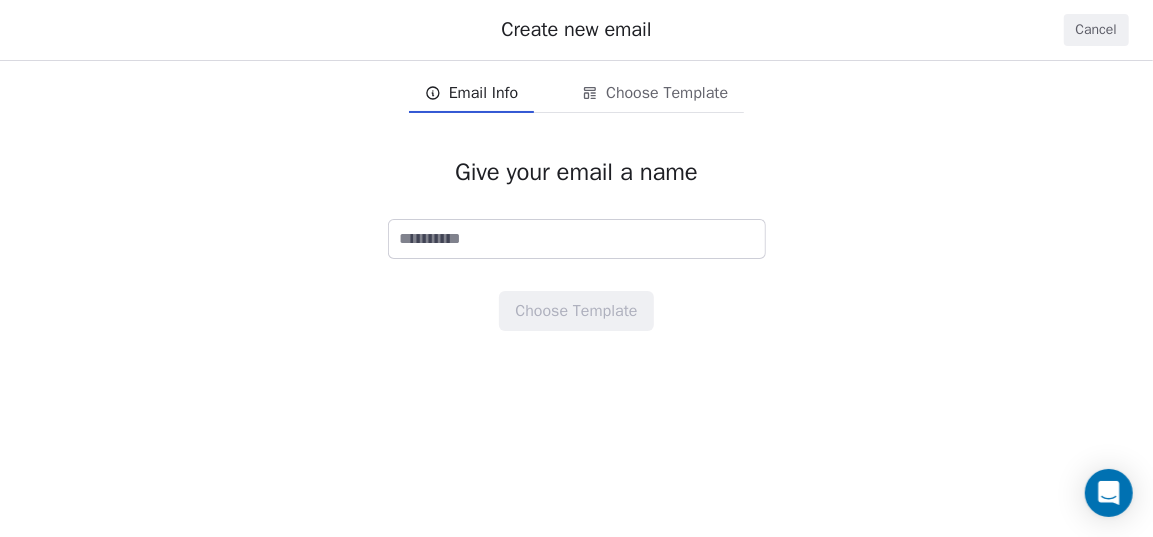 click at bounding box center (577, 239) 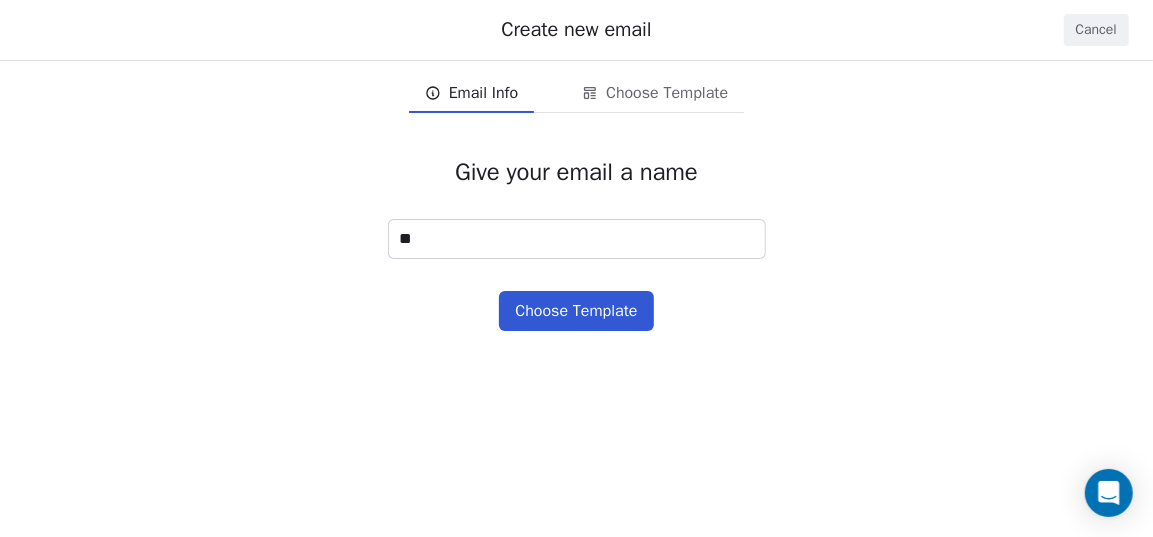 type on "**" 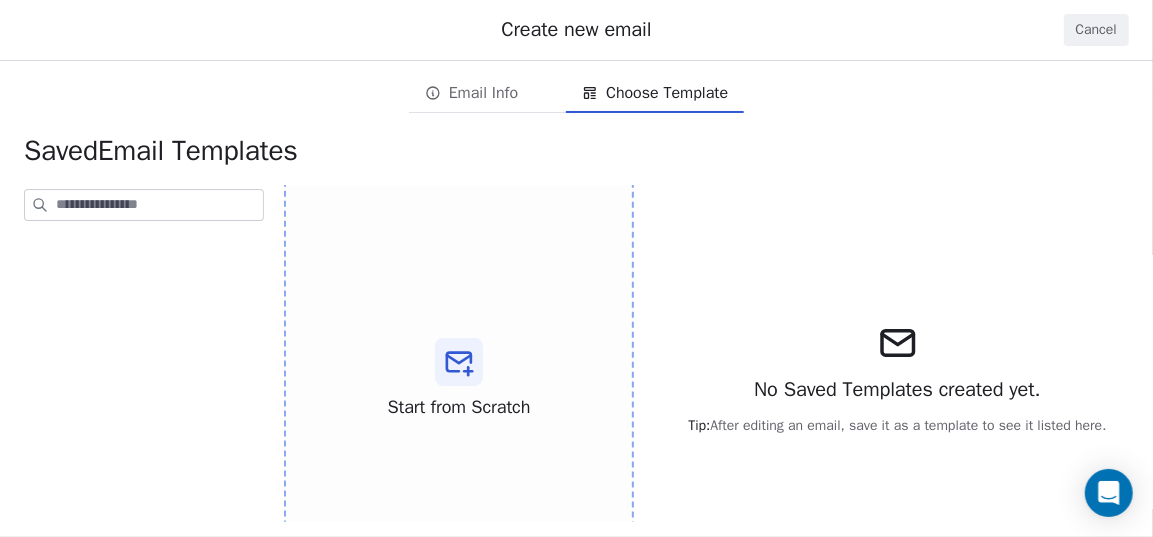 scroll, scrollTop: 166, scrollLeft: 0, axis: vertical 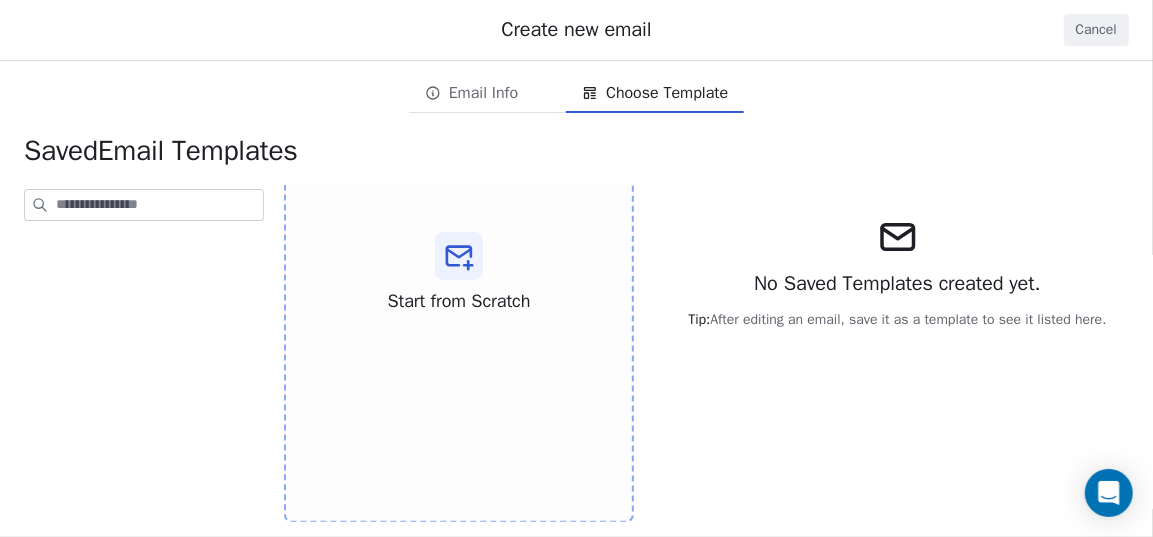 click on "No Saved Templates created yet." at bounding box center (897, 284) 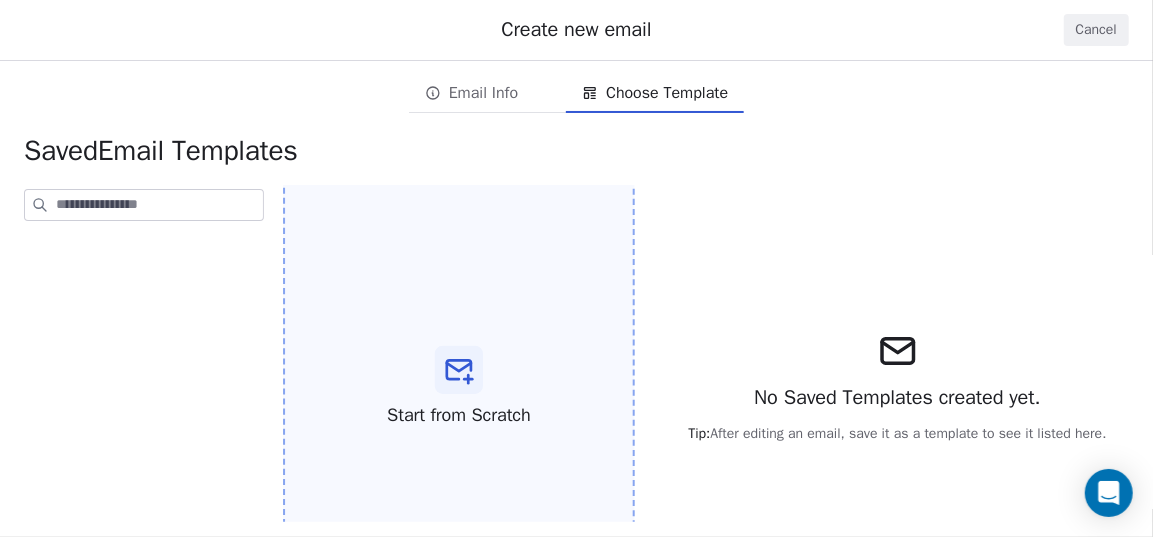 scroll, scrollTop: 91, scrollLeft: 0, axis: vertical 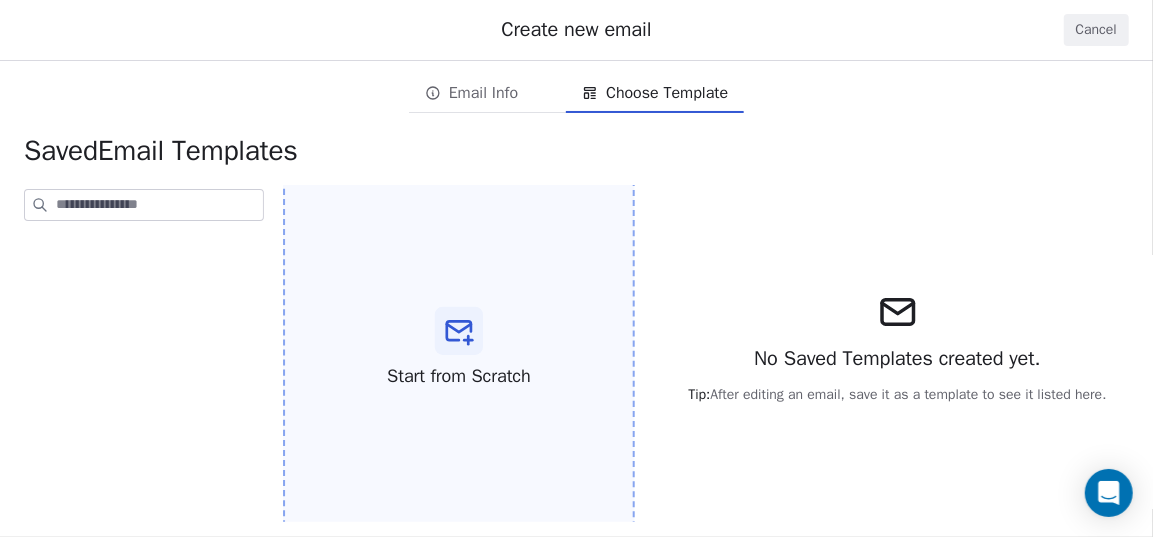 click on "Start from Scratch" at bounding box center (459, 376) 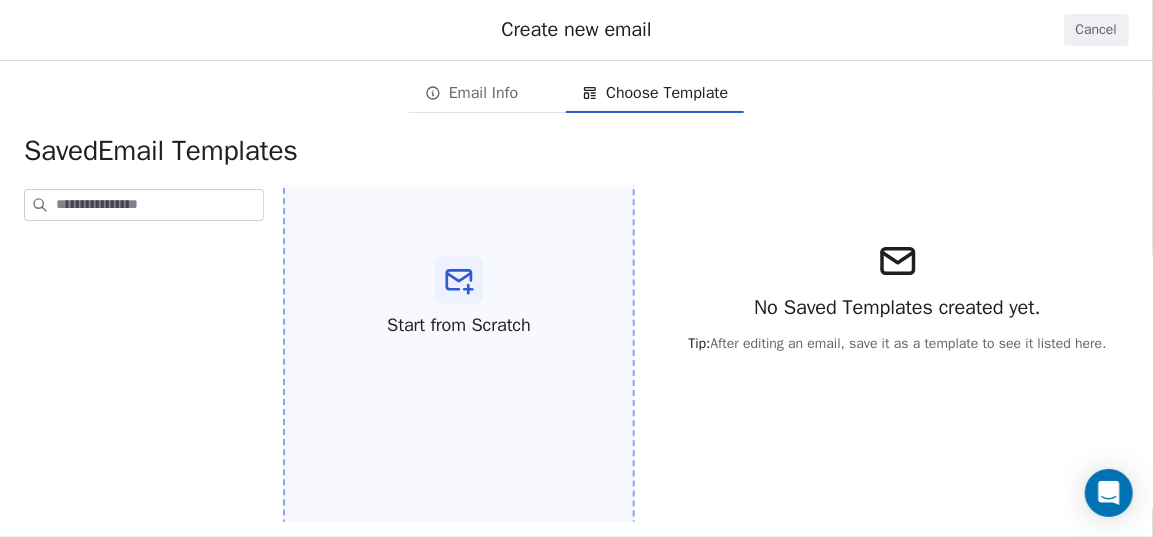 scroll, scrollTop: 167, scrollLeft: 0, axis: vertical 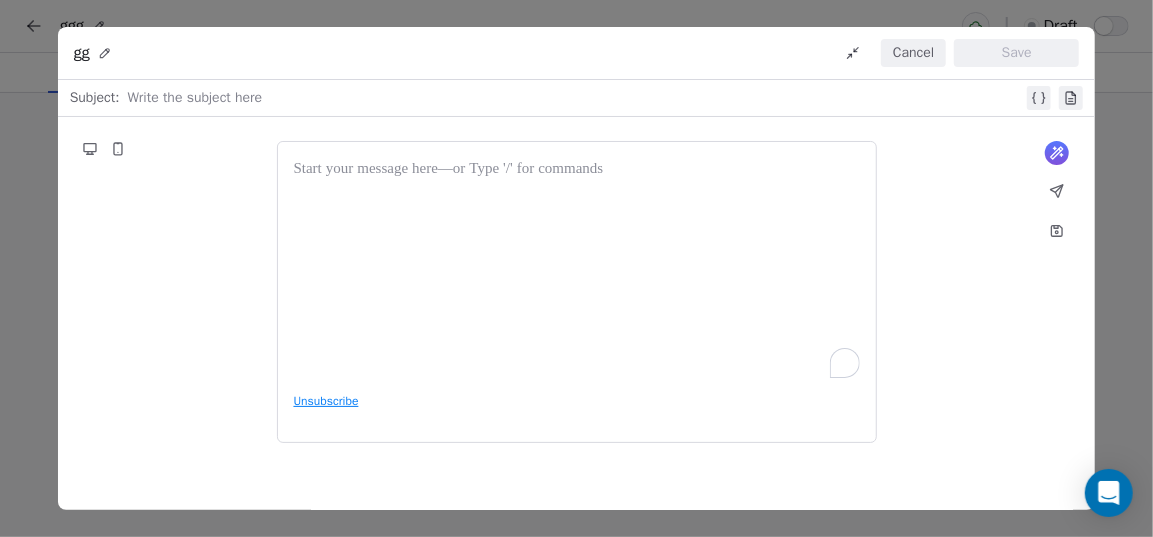 click on "Cancel" at bounding box center [913, 53] 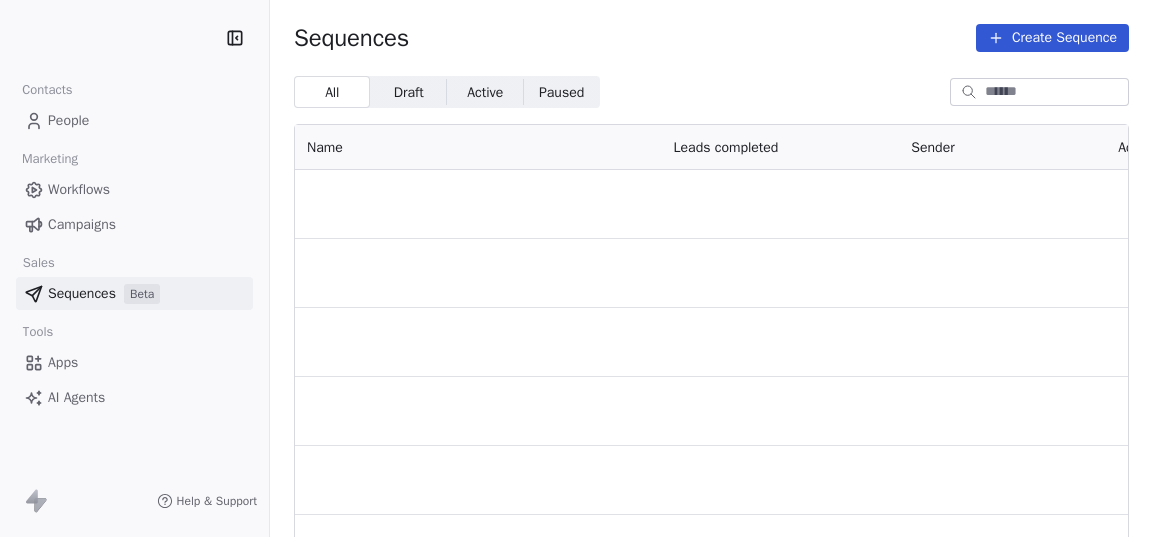 scroll, scrollTop: 0, scrollLeft: 0, axis: both 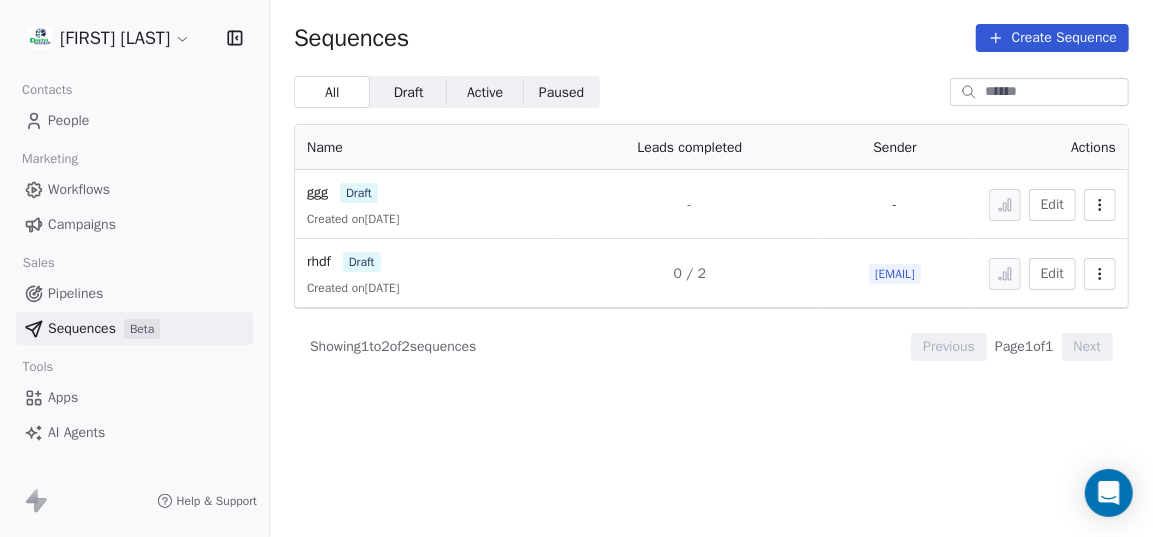 click on "Campaigns" at bounding box center [82, 224] 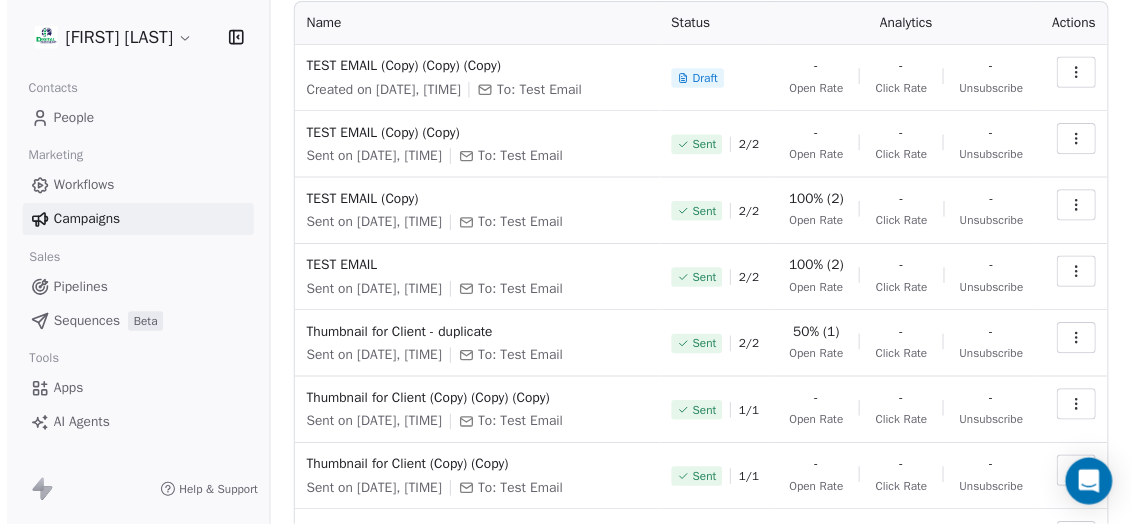 scroll, scrollTop: 121, scrollLeft: 0, axis: vertical 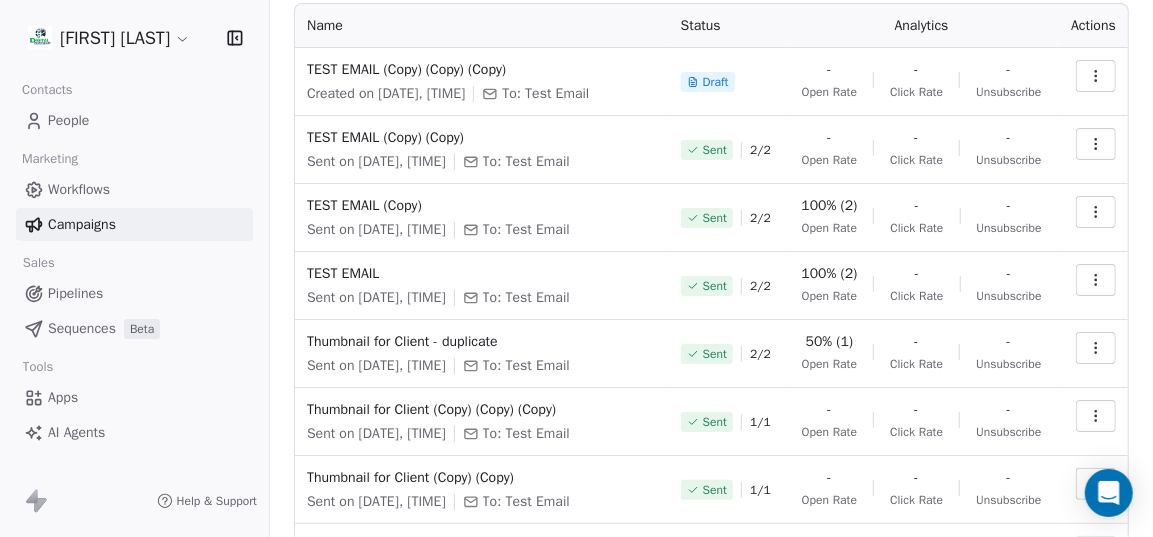 click on "TEST EMAIL (Copy) (Copy) (Copy) Created on [DATE], [TIME] To: Test Email Sent [NUMBER] / [NUMBER] - Open Rate - Click Rate - Unsubscribe TEST EMAIL (Copy) (Copy) Sent on [DATE], [TIME] To: Test Email Sent [NUMBER] / [NUMBER] - Open Rate - Click Rate - Unsubscribe TEST EMAIL (Copy) Sent on [DATE], [TIME] To: Test Email Sent [NUMBER] / [NUMBER] [PERCENTAGE] Open Rate - Click Rate - Unsubscribe TEST EMAIL Sent on [DATE], [TIME] To: Test Email Sent [NUMBER] / [NUMBER] [PERCENTAGE] Open Rate - Click Rate - Unsubscribe Thumbnail for Client - duplicate Sent on [DATE], [TIME] To: Test Email Sent [NUMBER] / [NUMBER] [PERCENTAGE] Open Rate - Click Rate - Unsubscribe Thumbnail for Client (Copy) (Copy) (Copy) Sent on [DATE], [TIME] Sent" at bounding box center [576, 281] 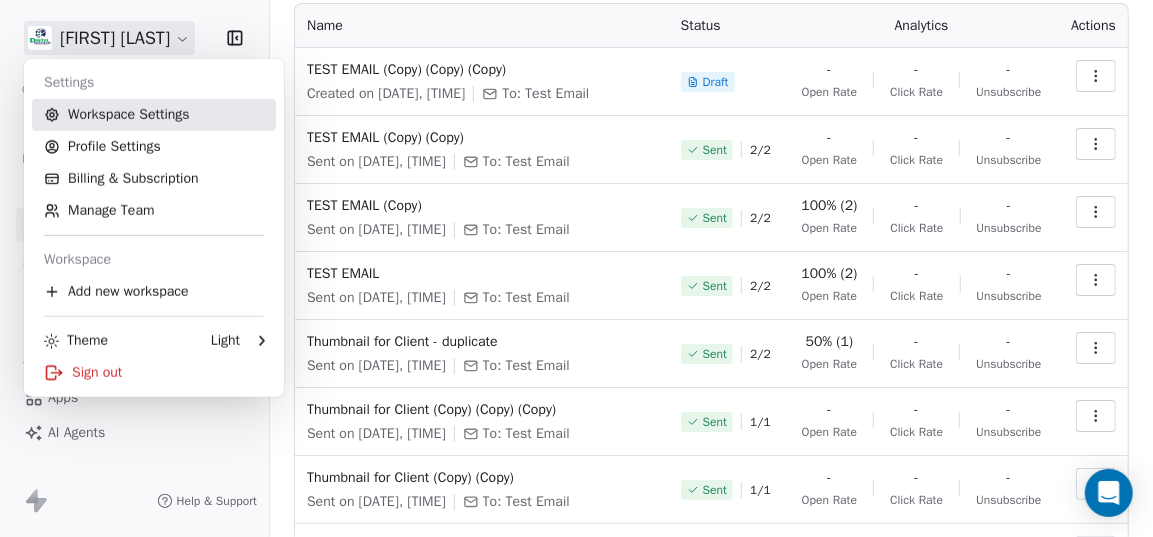 click on "Workspace Settings" at bounding box center (154, 115) 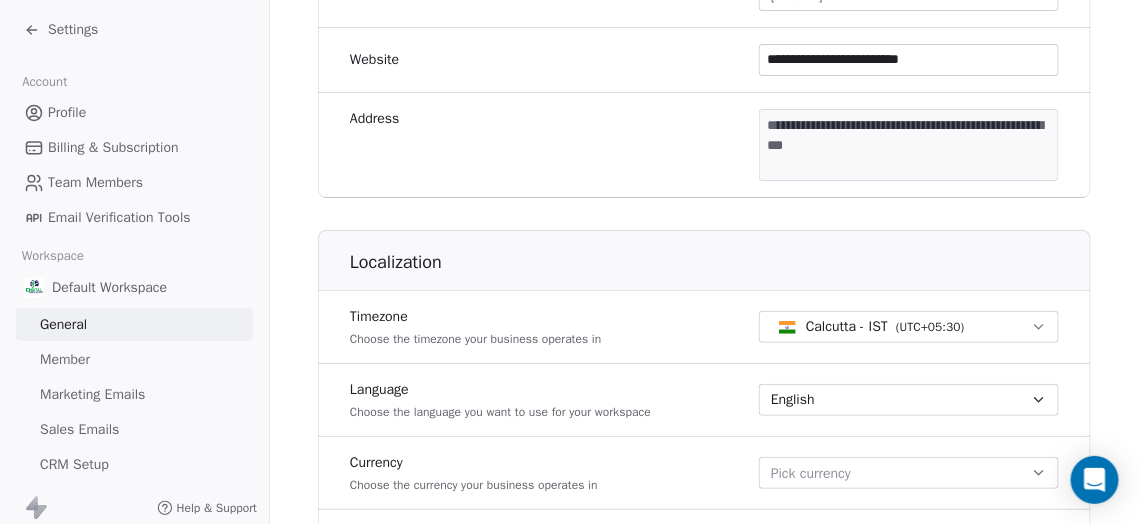scroll, scrollTop: 636, scrollLeft: 0, axis: vertical 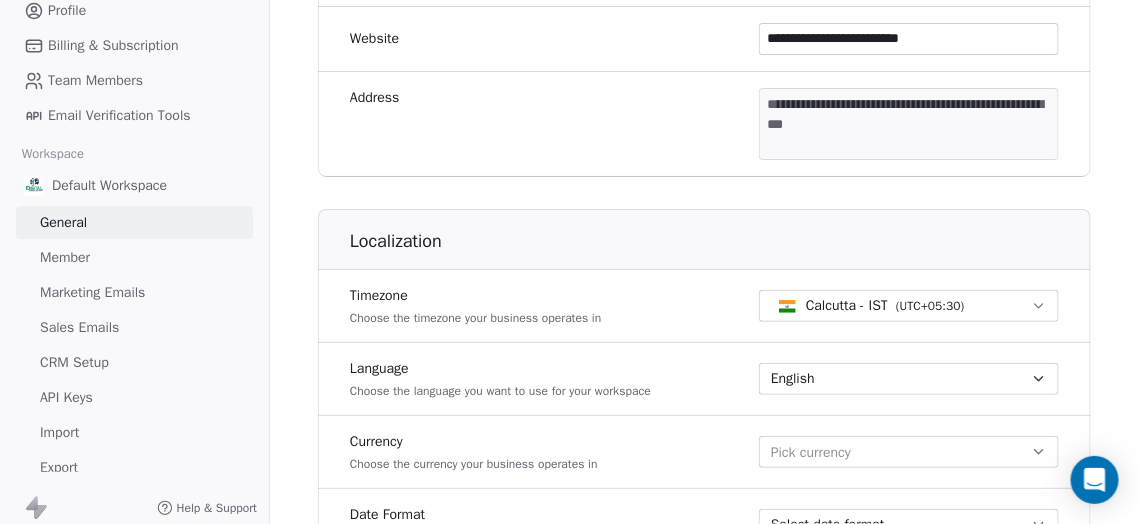 click on "Member" at bounding box center [134, 257] 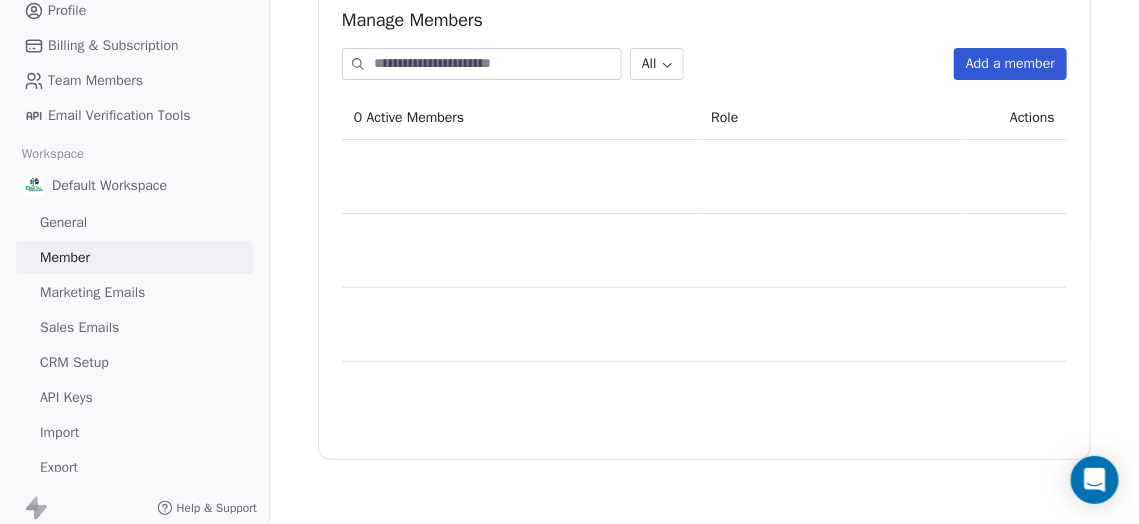scroll, scrollTop: 0, scrollLeft: 0, axis: both 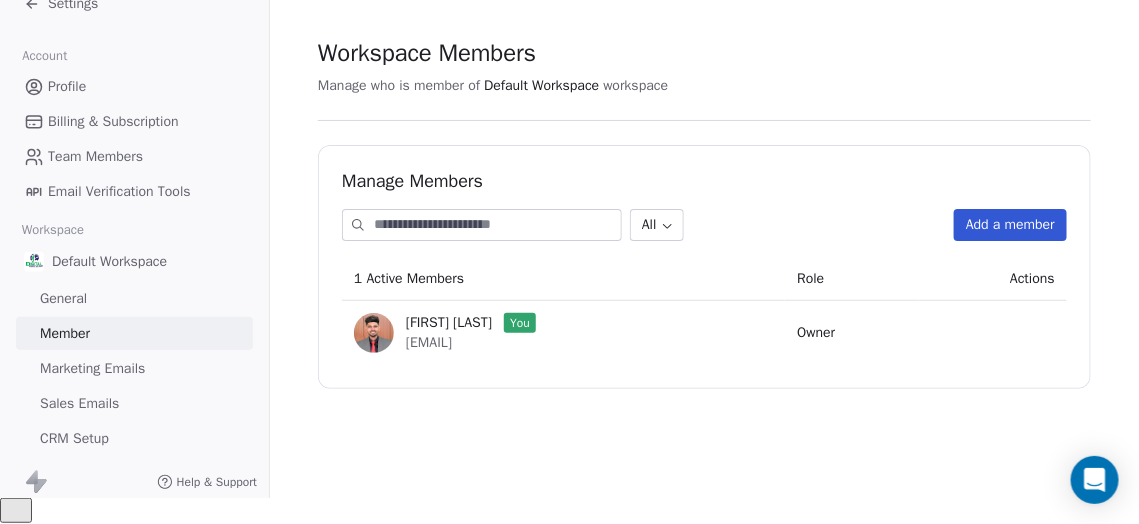 click on "Billing & Subscription" at bounding box center (113, 121) 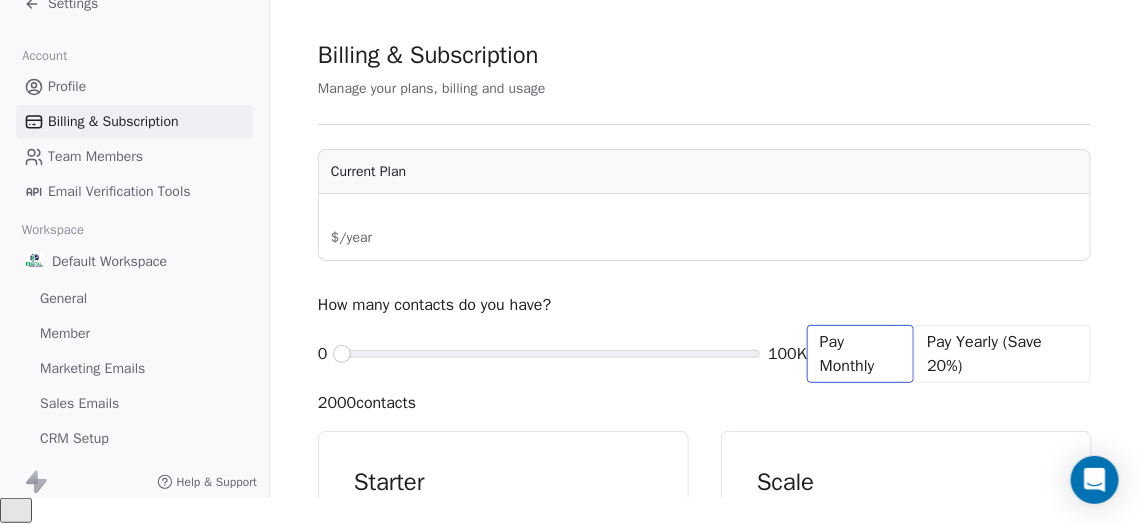 scroll, scrollTop: 0, scrollLeft: 0, axis: both 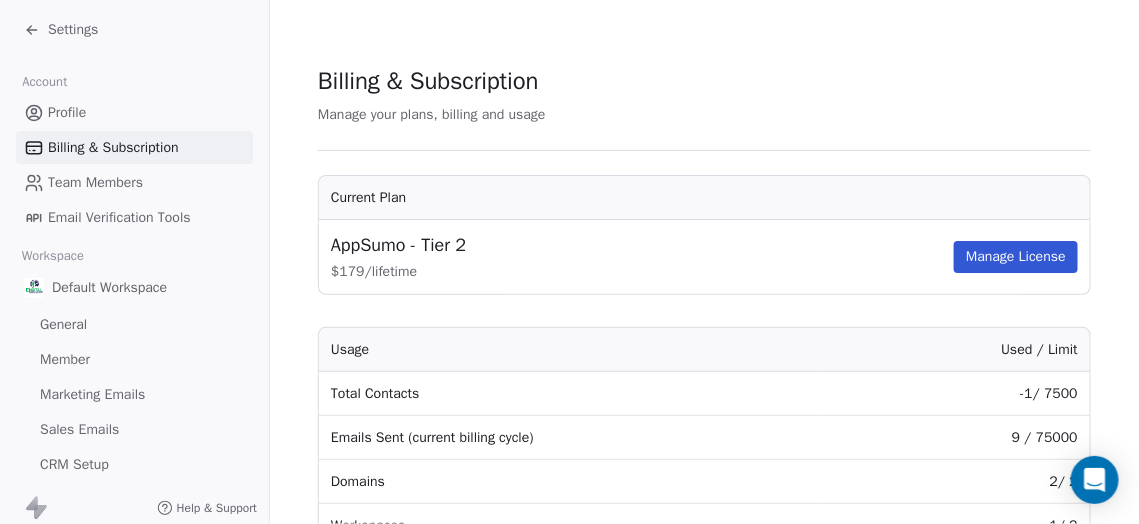 click on "Profile" at bounding box center (134, 112) 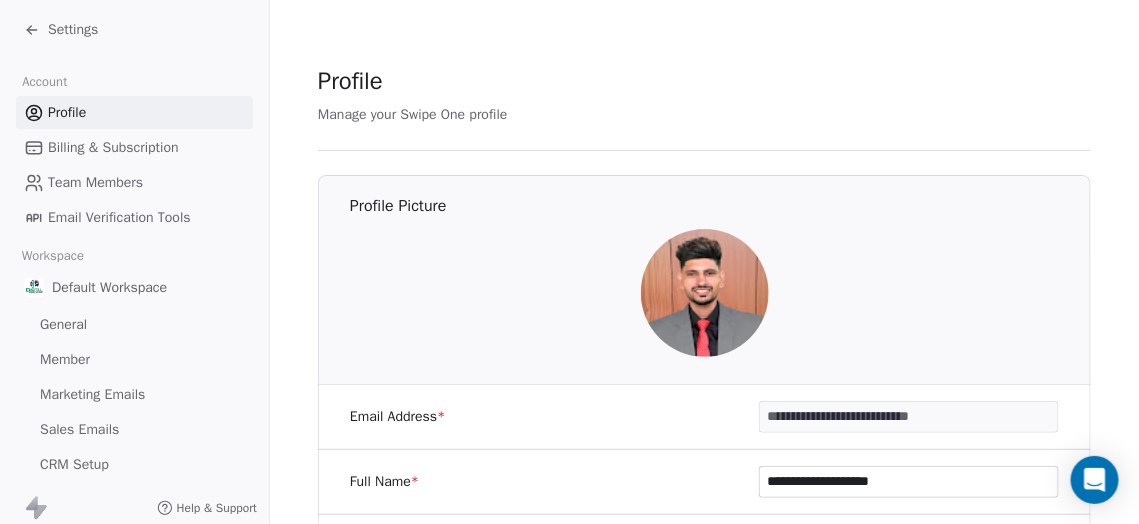 click on "Settings" at bounding box center (73, 30) 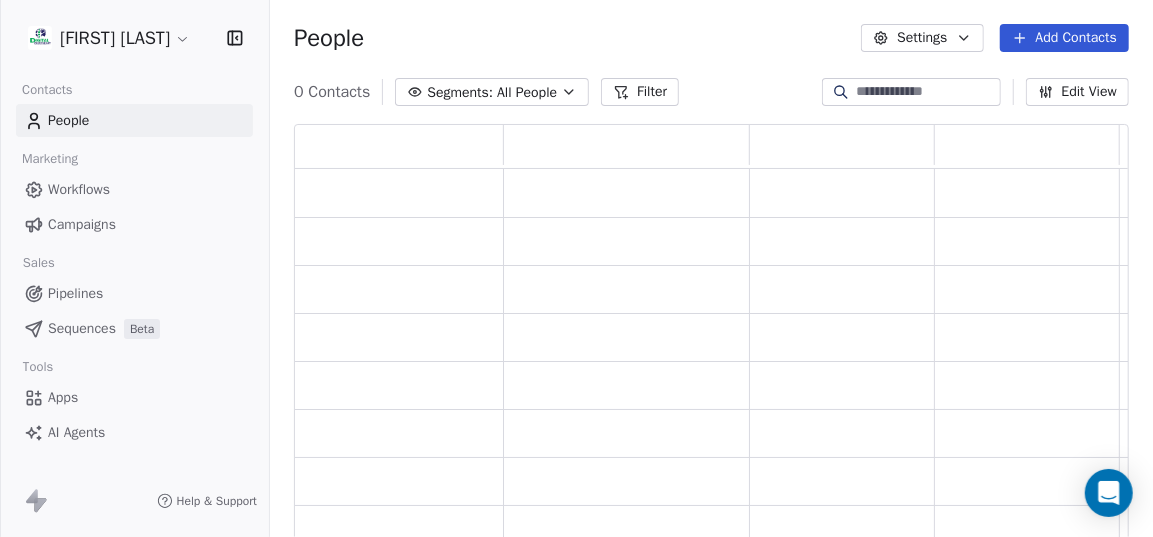 scroll, scrollTop: 14, scrollLeft: 14, axis: both 